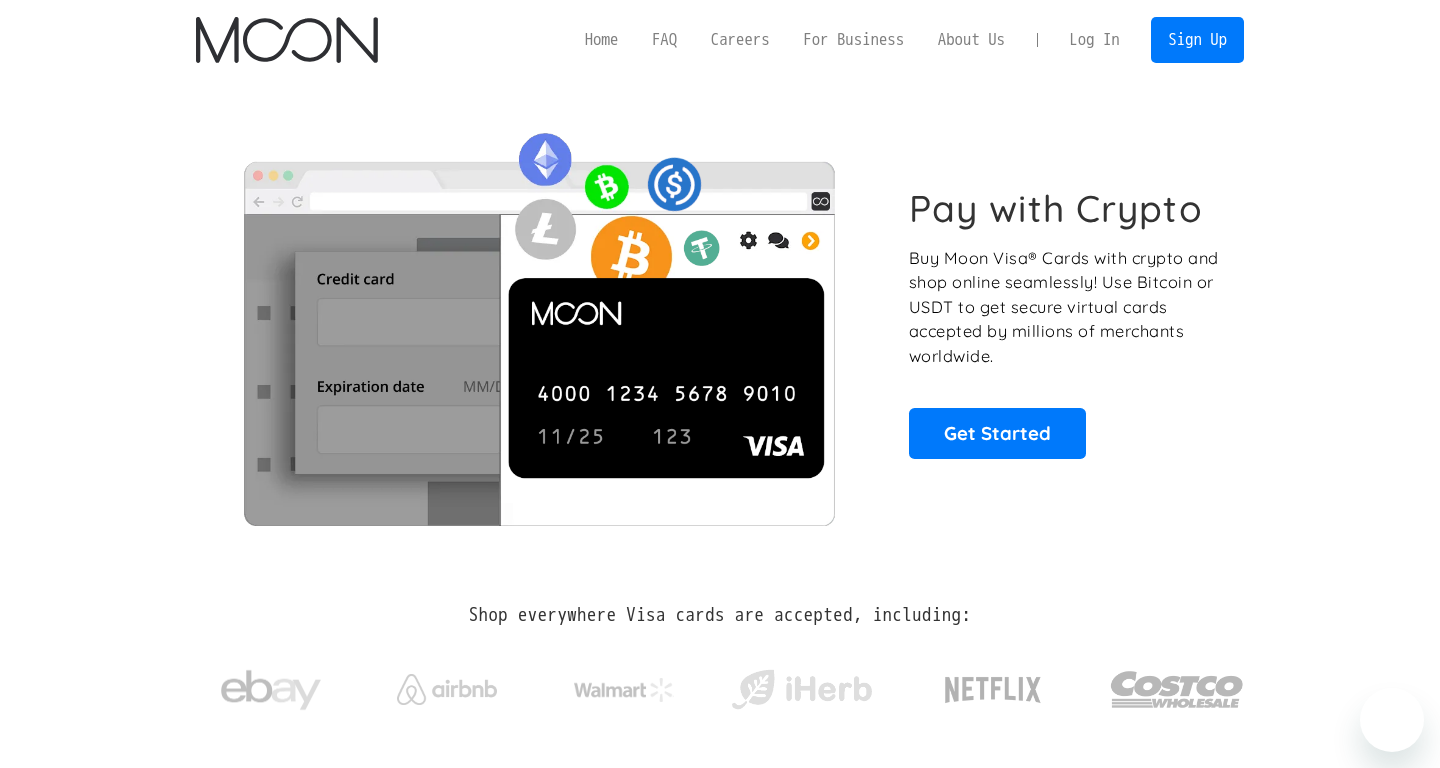 scroll, scrollTop: 0, scrollLeft: 0, axis: both 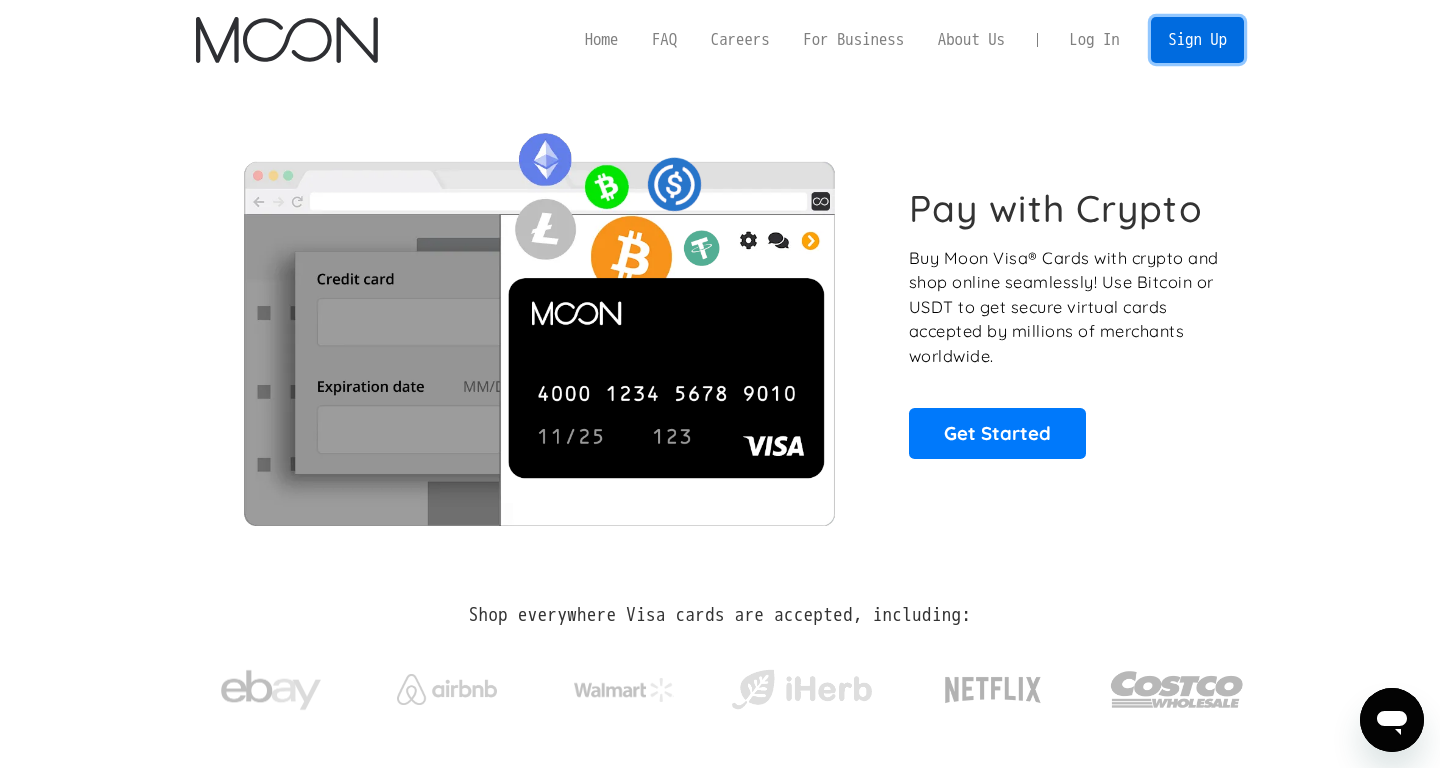 click on "Sign Up" at bounding box center (1197, 39) 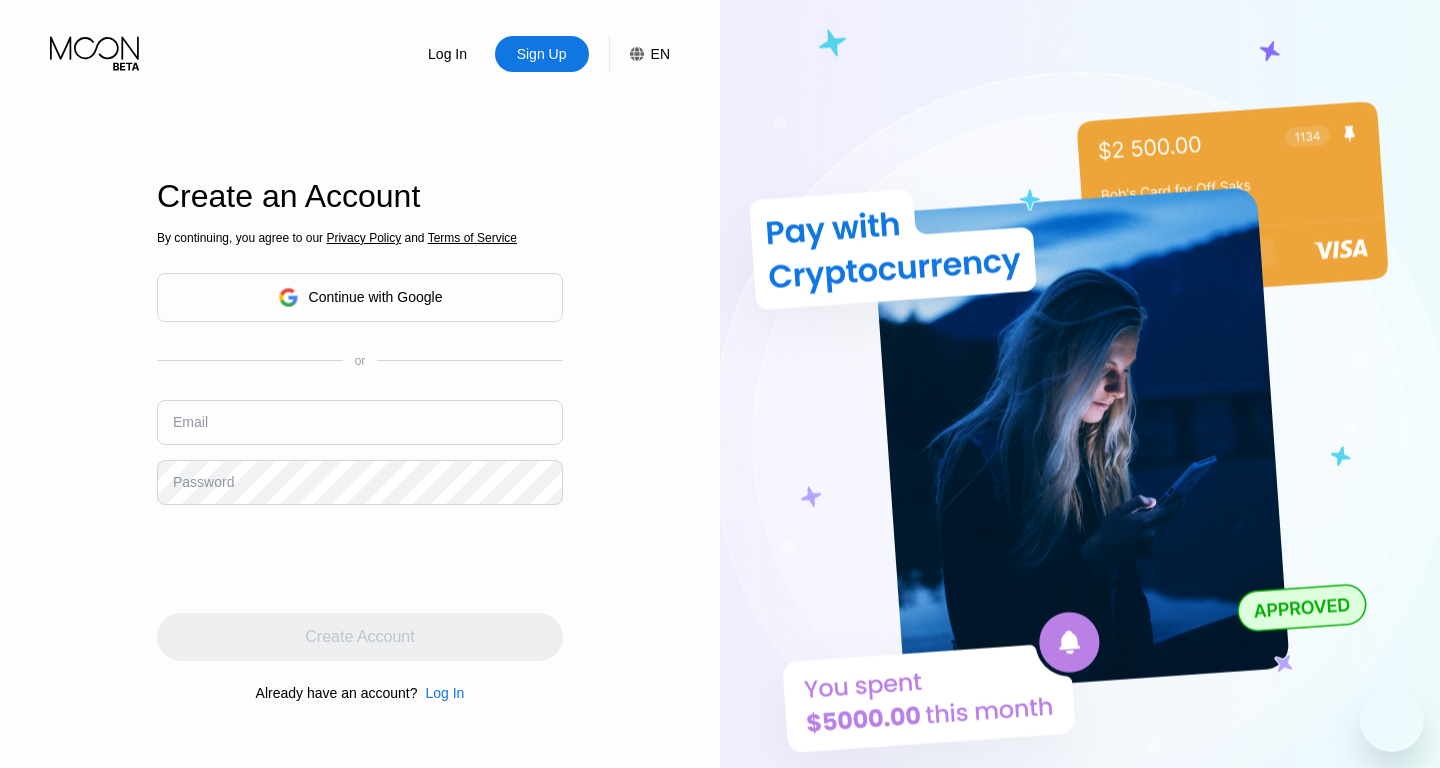 scroll, scrollTop: 0, scrollLeft: 0, axis: both 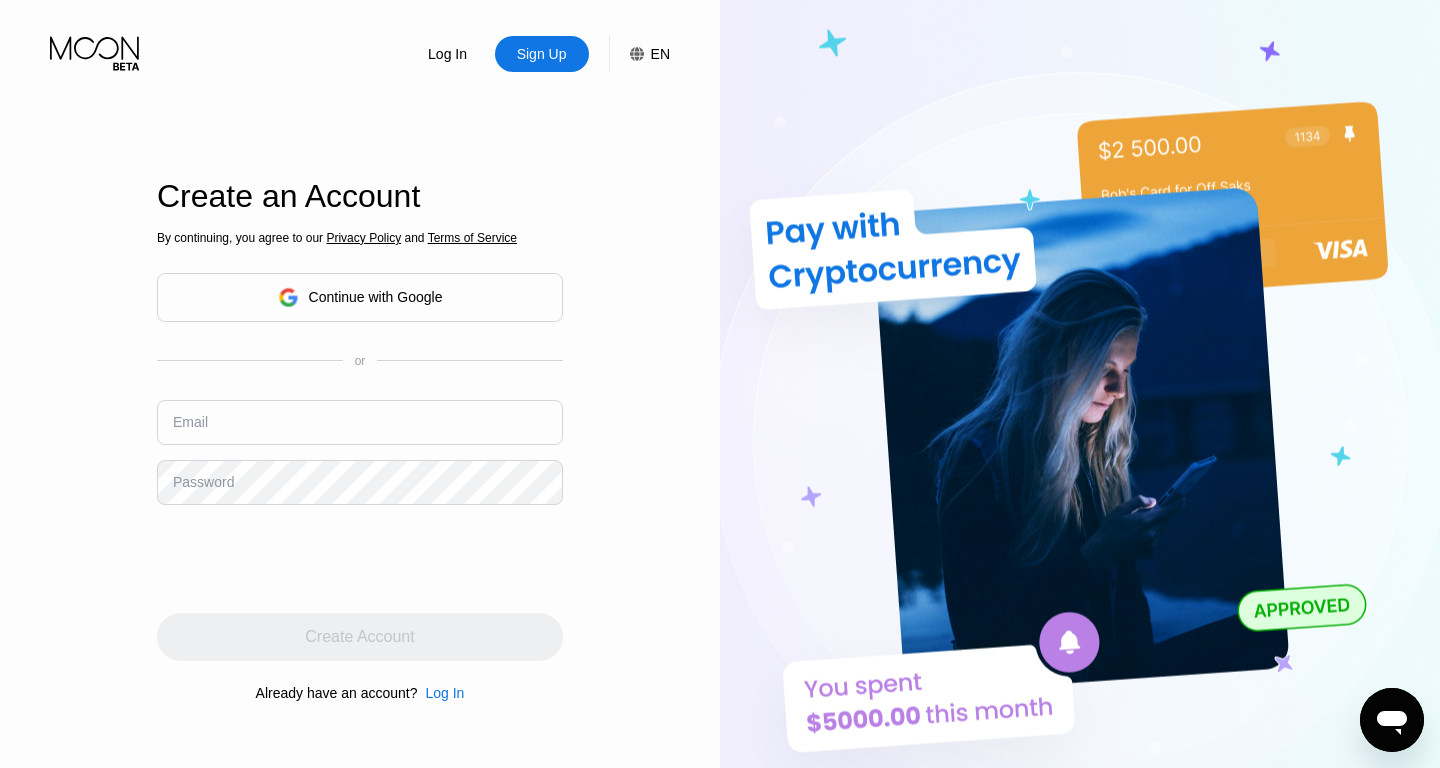 click on "Email" at bounding box center [360, 430] 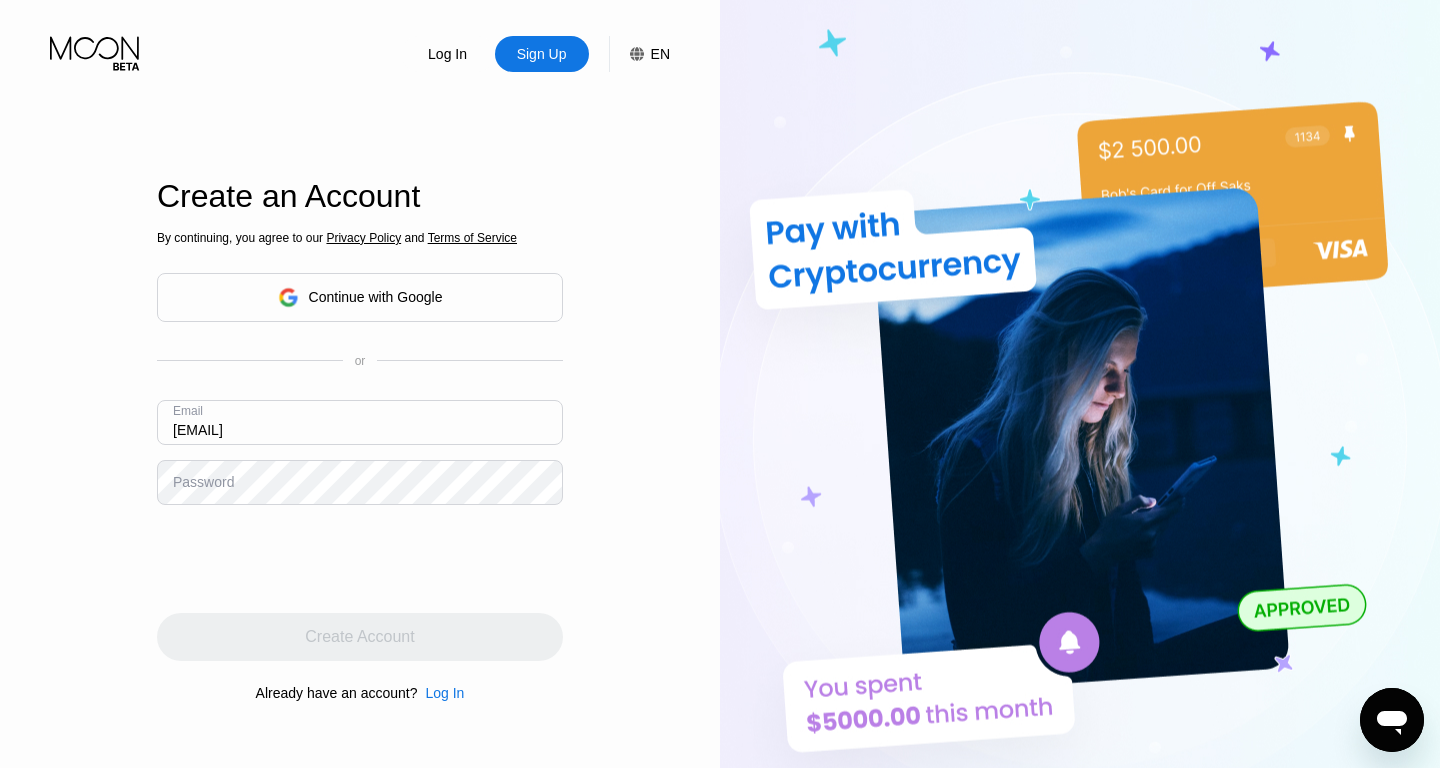 type on "[EMAIL]" 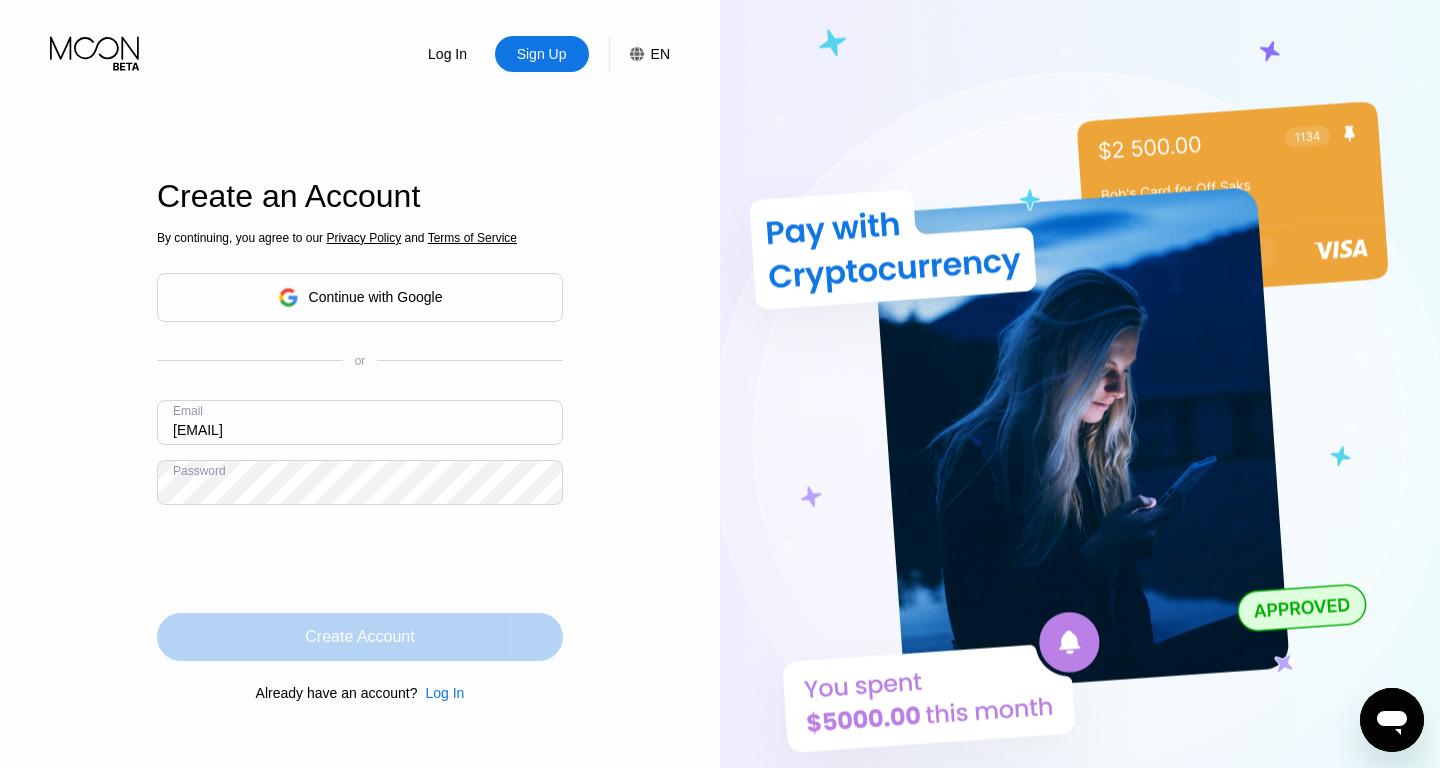 click on "Create Account" at bounding box center (359, 637) 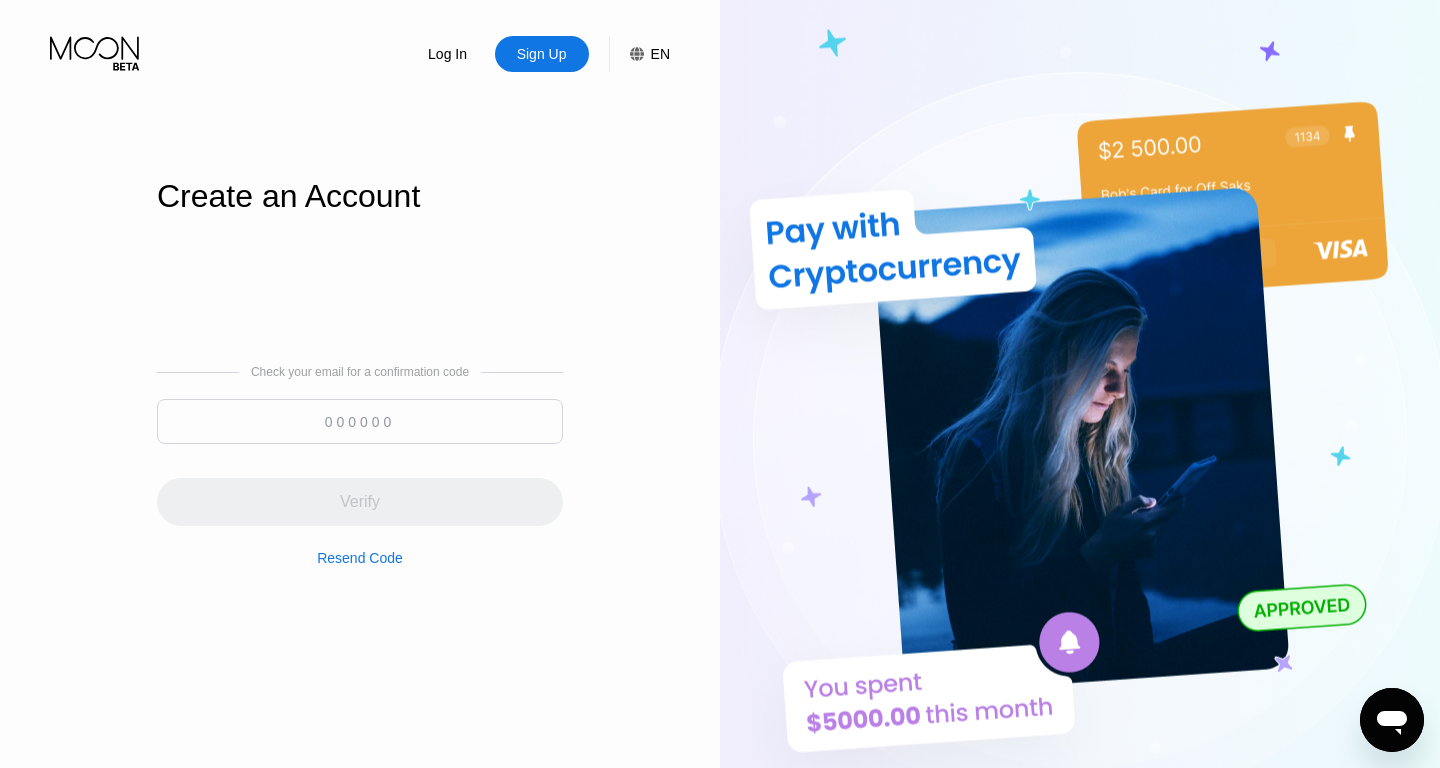 click at bounding box center (360, 421) 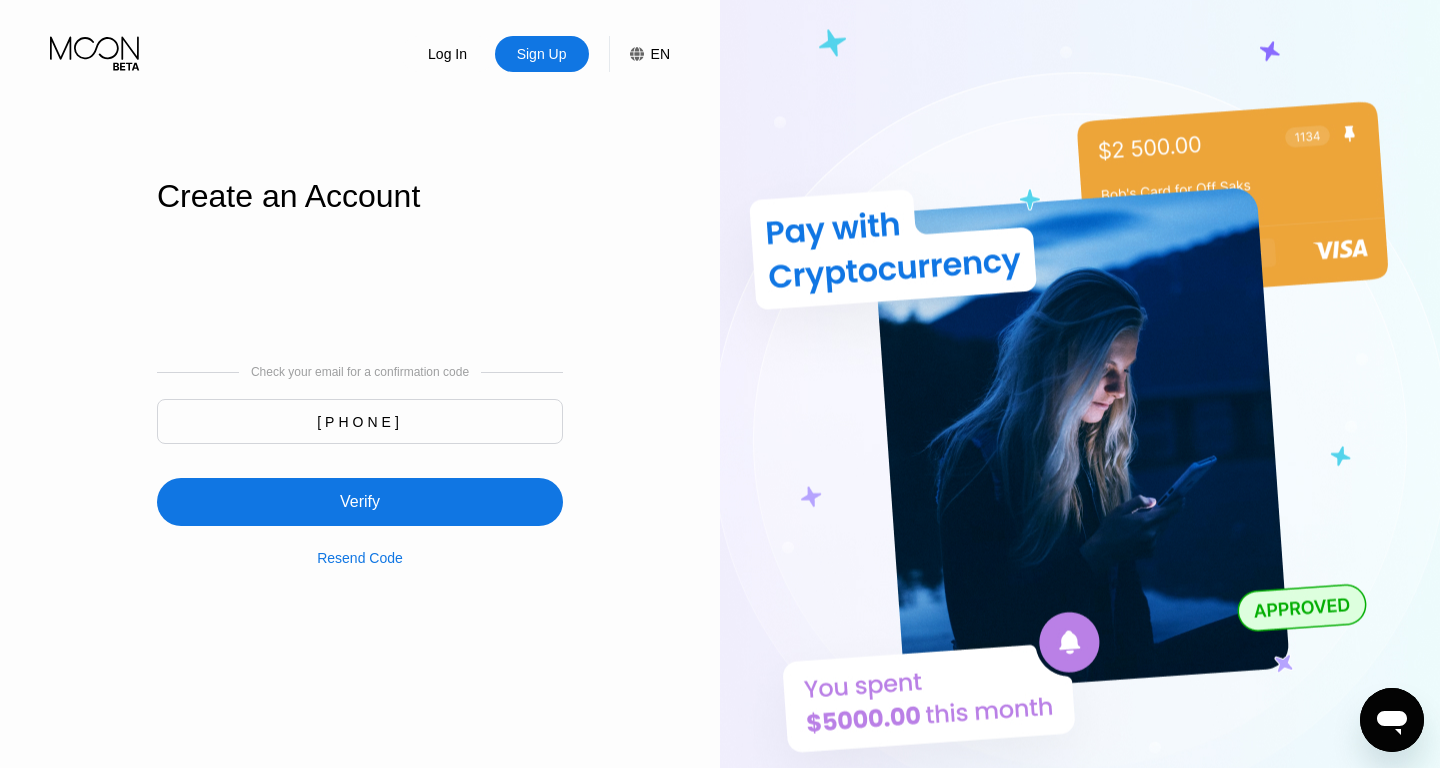 type on "855308" 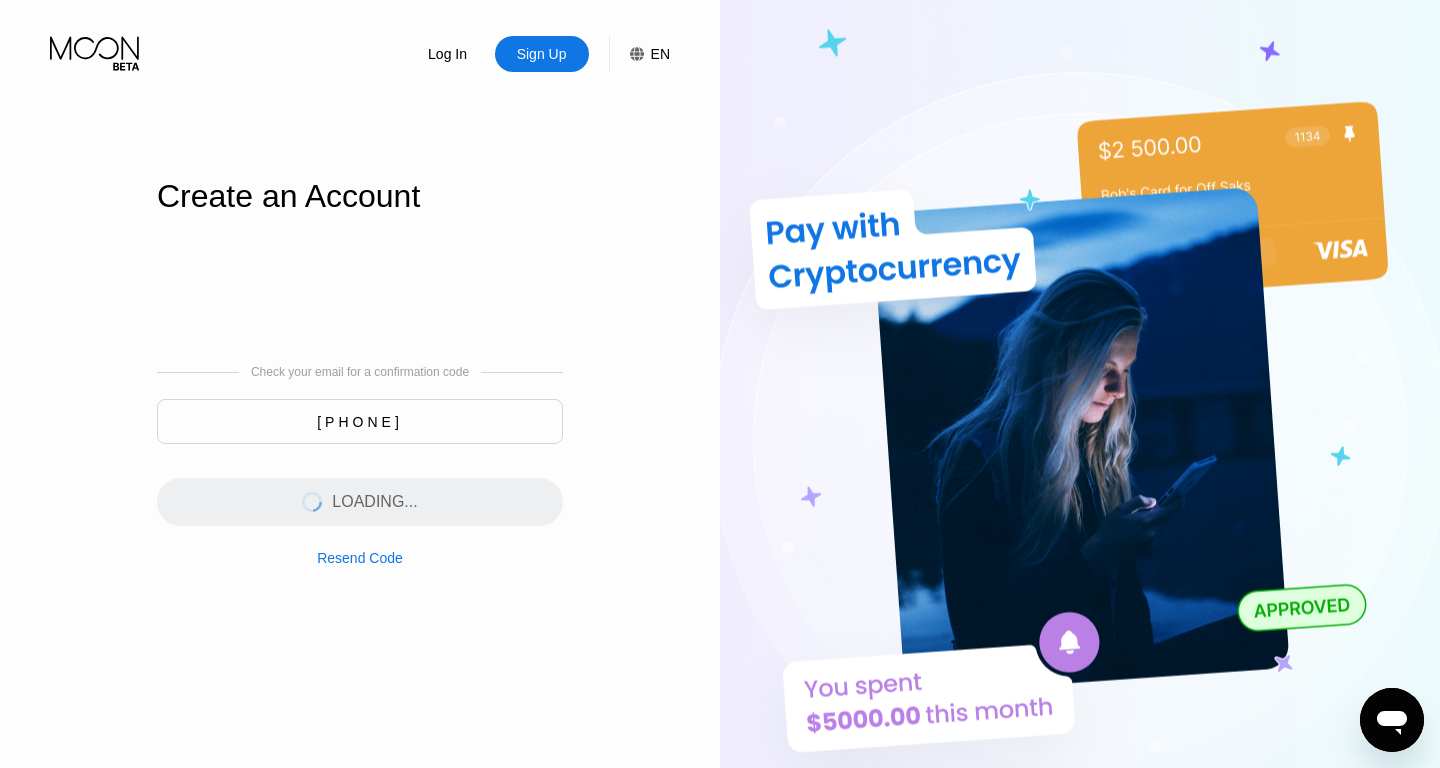 click on "Create an Account" at bounding box center (360, 196) 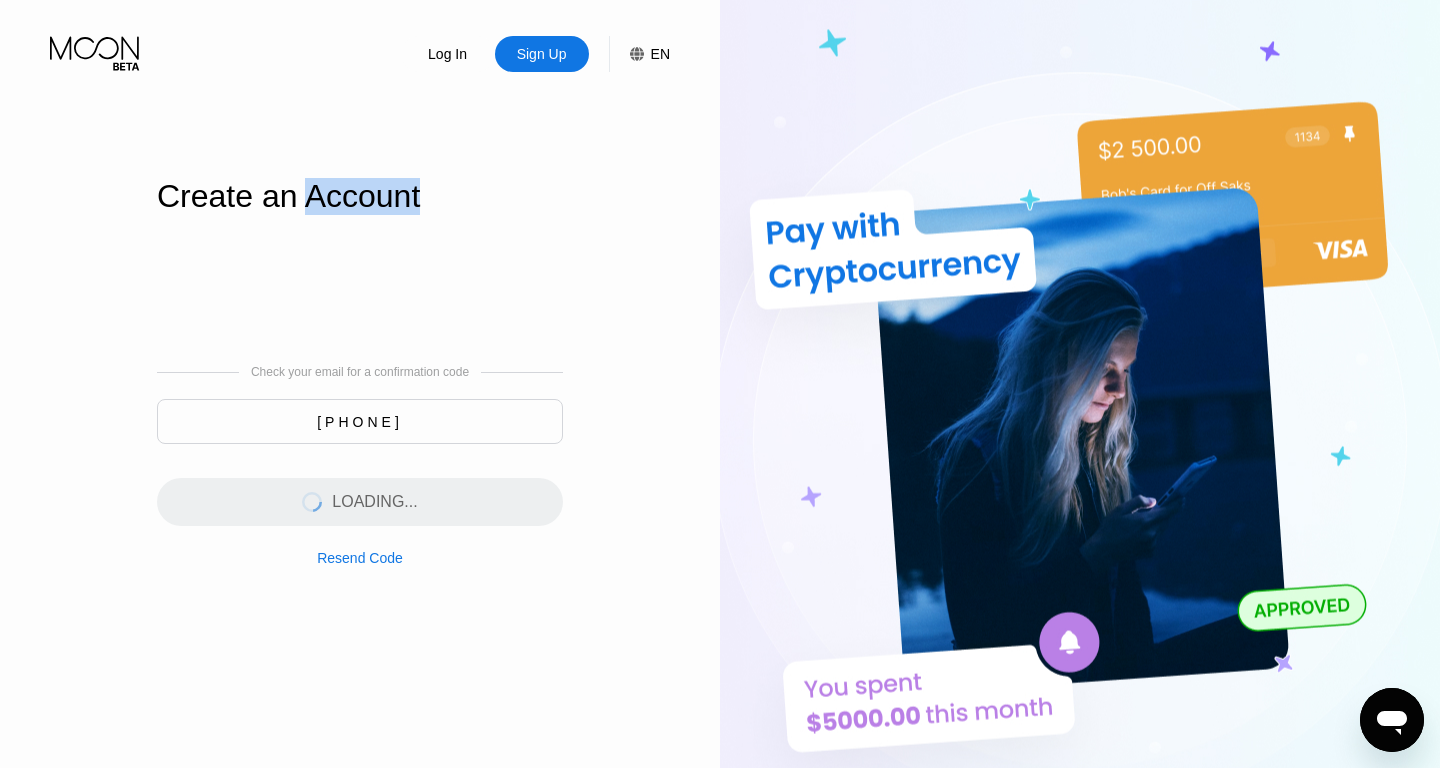 click on "Create an Account" at bounding box center (360, 196) 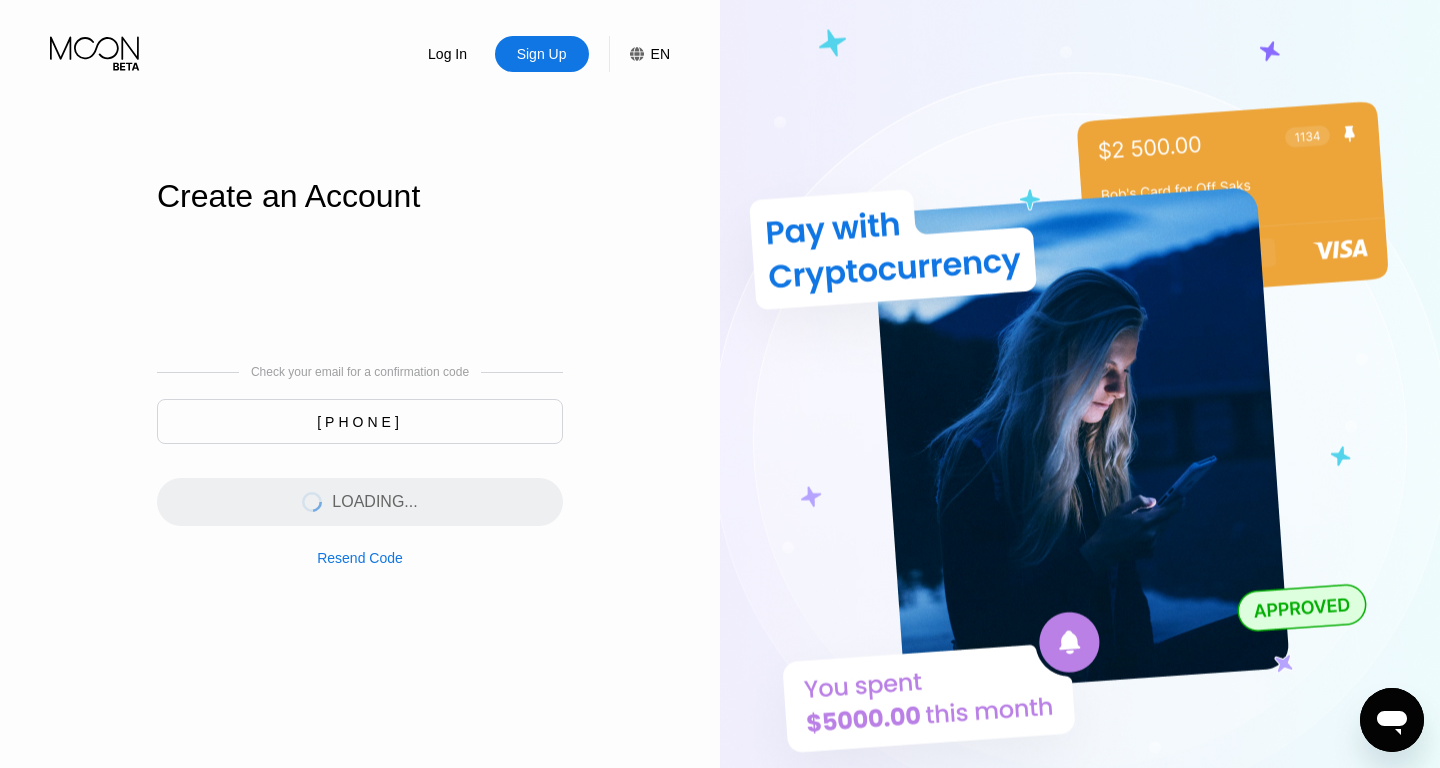 click on "Create an Account" at bounding box center (360, 196) 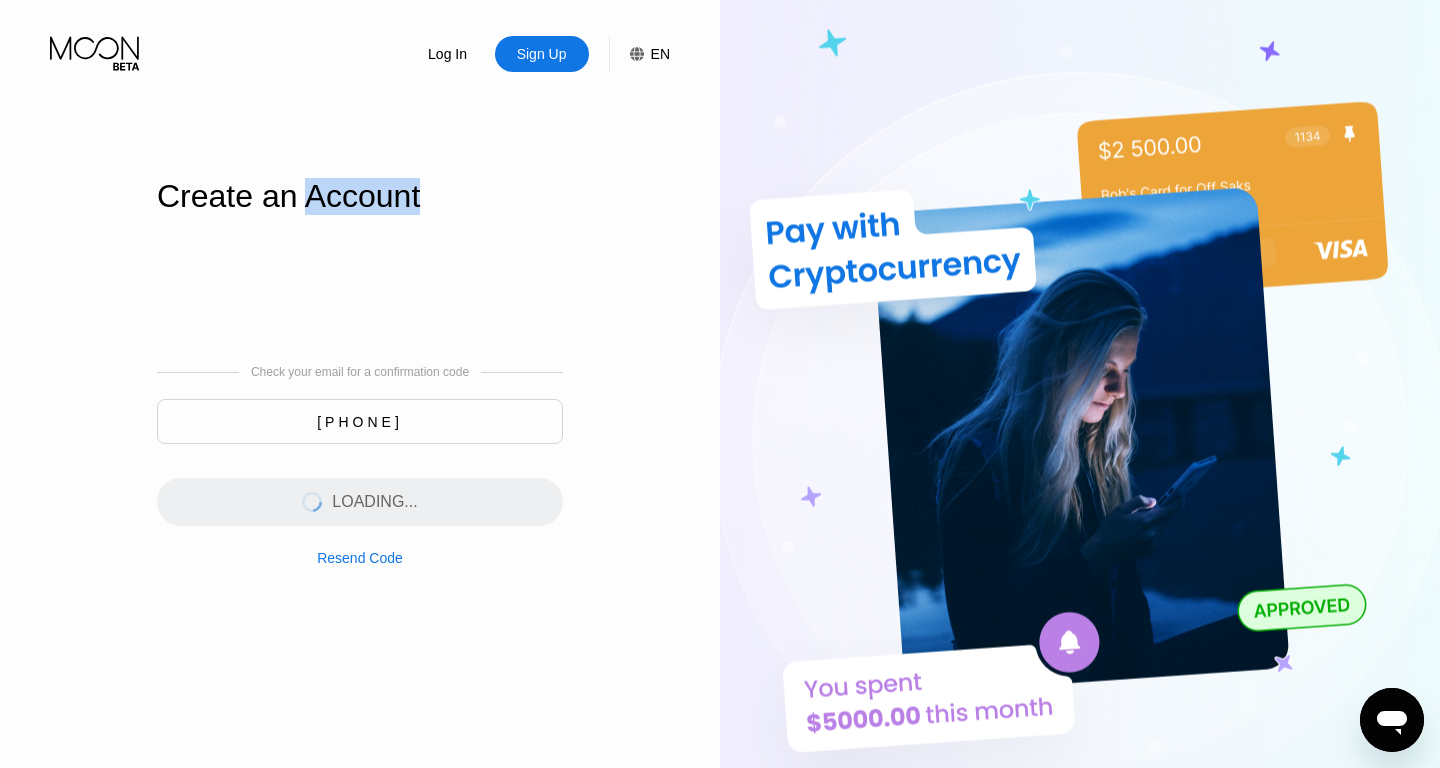 click on "Create an Account" at bounding box center (360, 196) 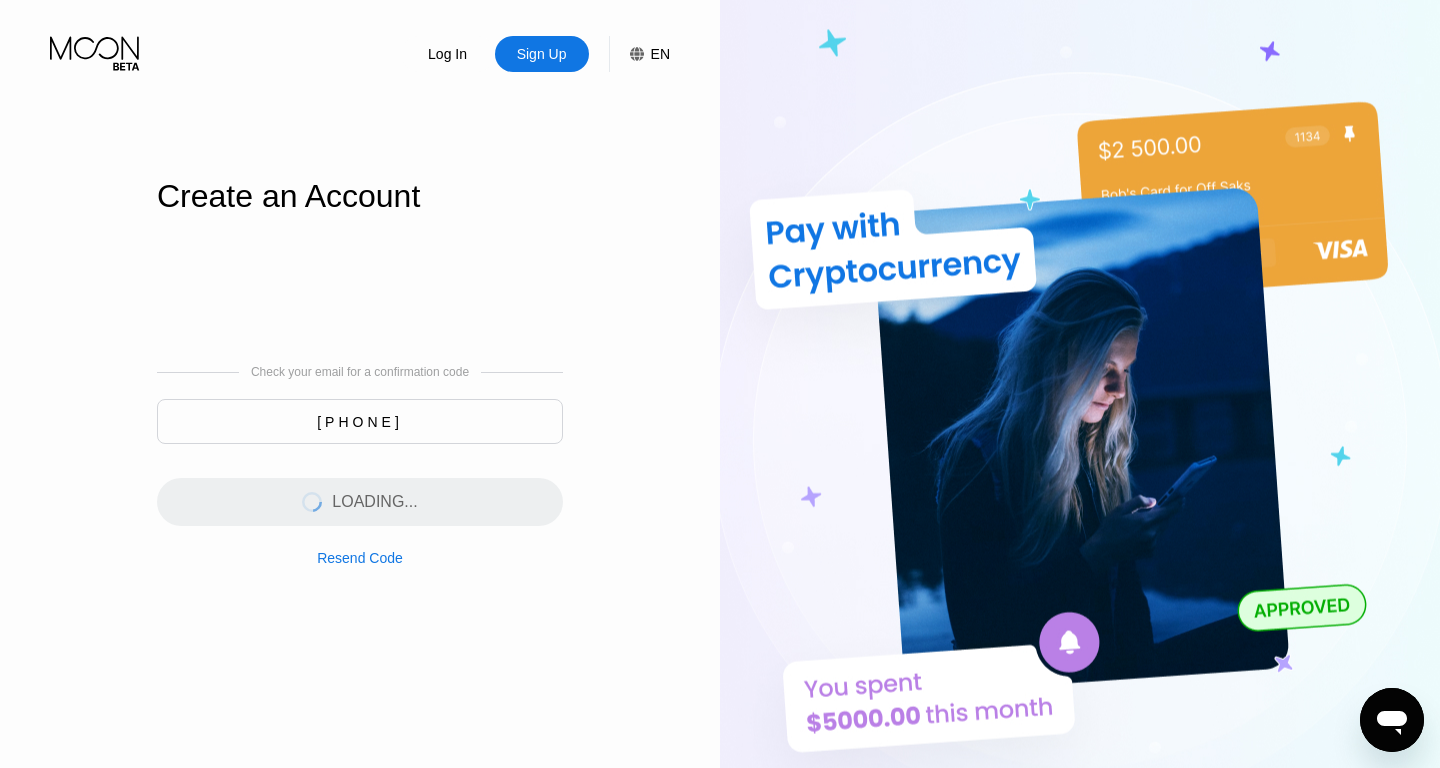 click on "Create an Account" at bounding box center [360, 196] 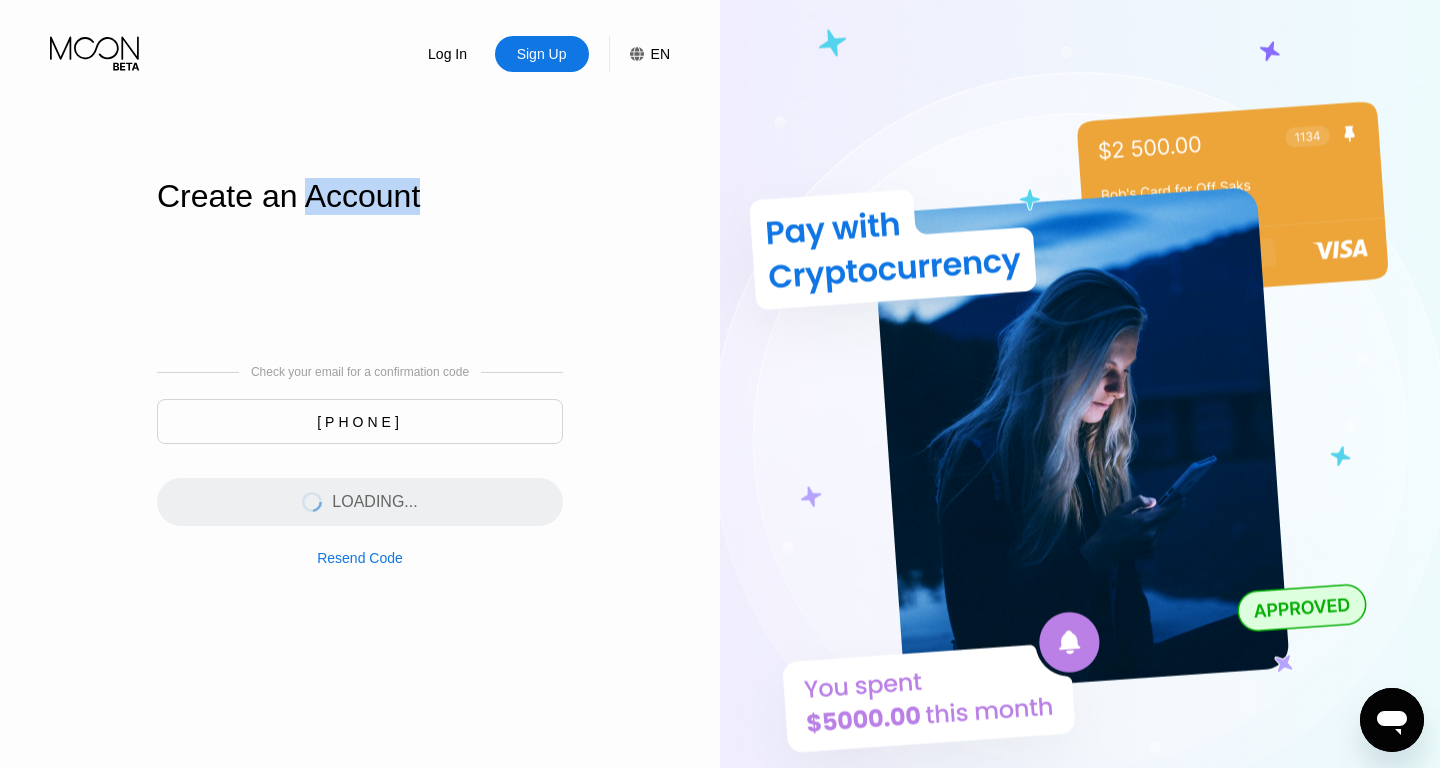 click on "Create an Account" at bounding box center (360, 196) 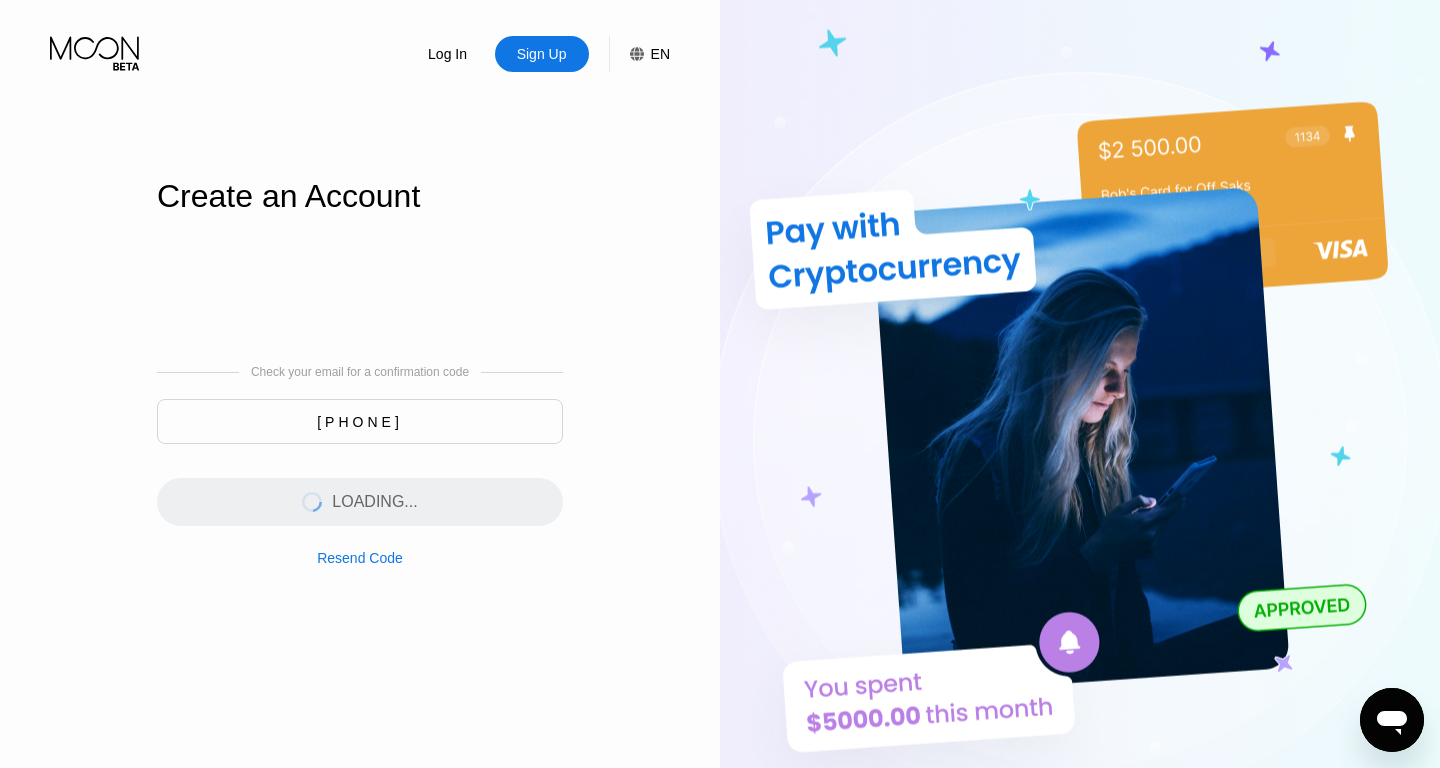 click on "Create an Account" at bounding box center [360, 196] 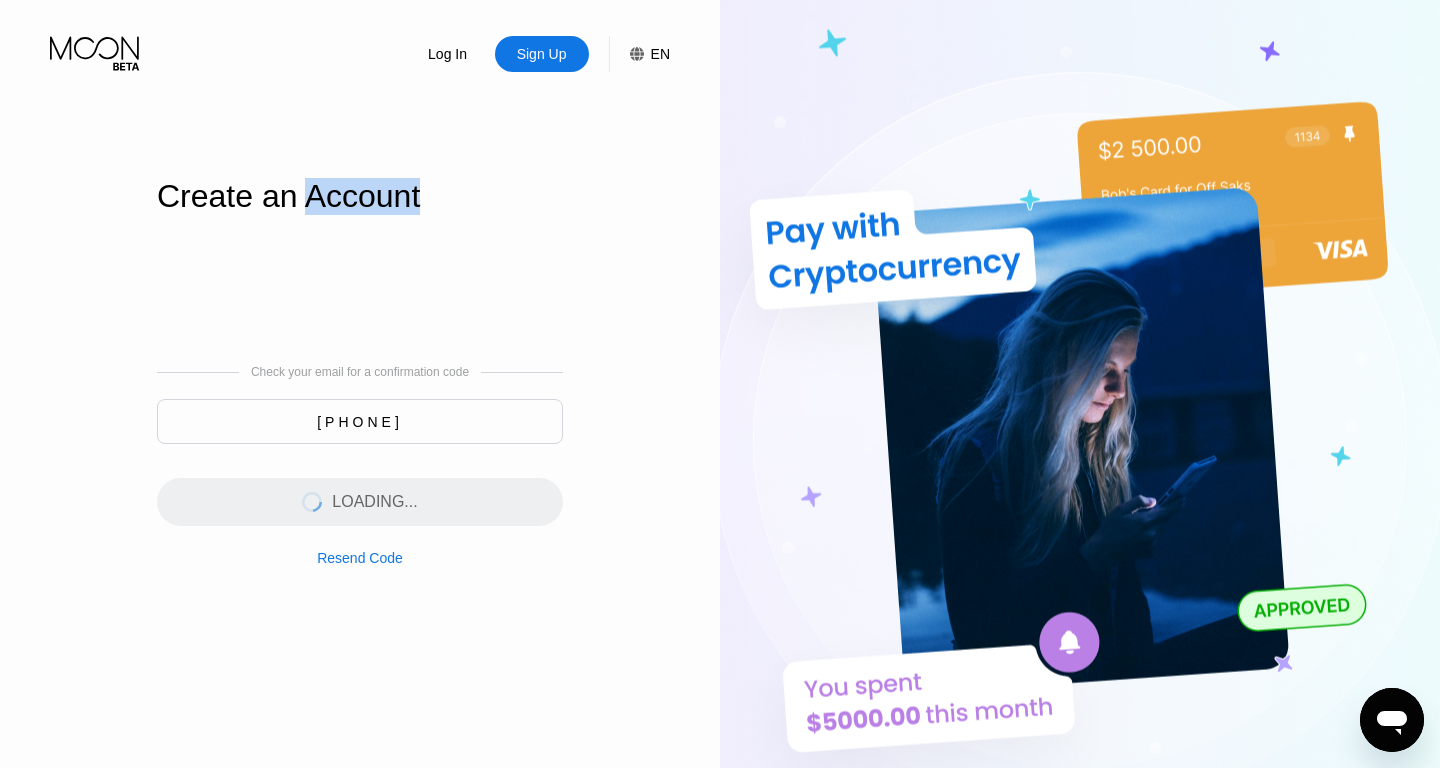 click on "Create an Account" at bounding box center (360, 196) 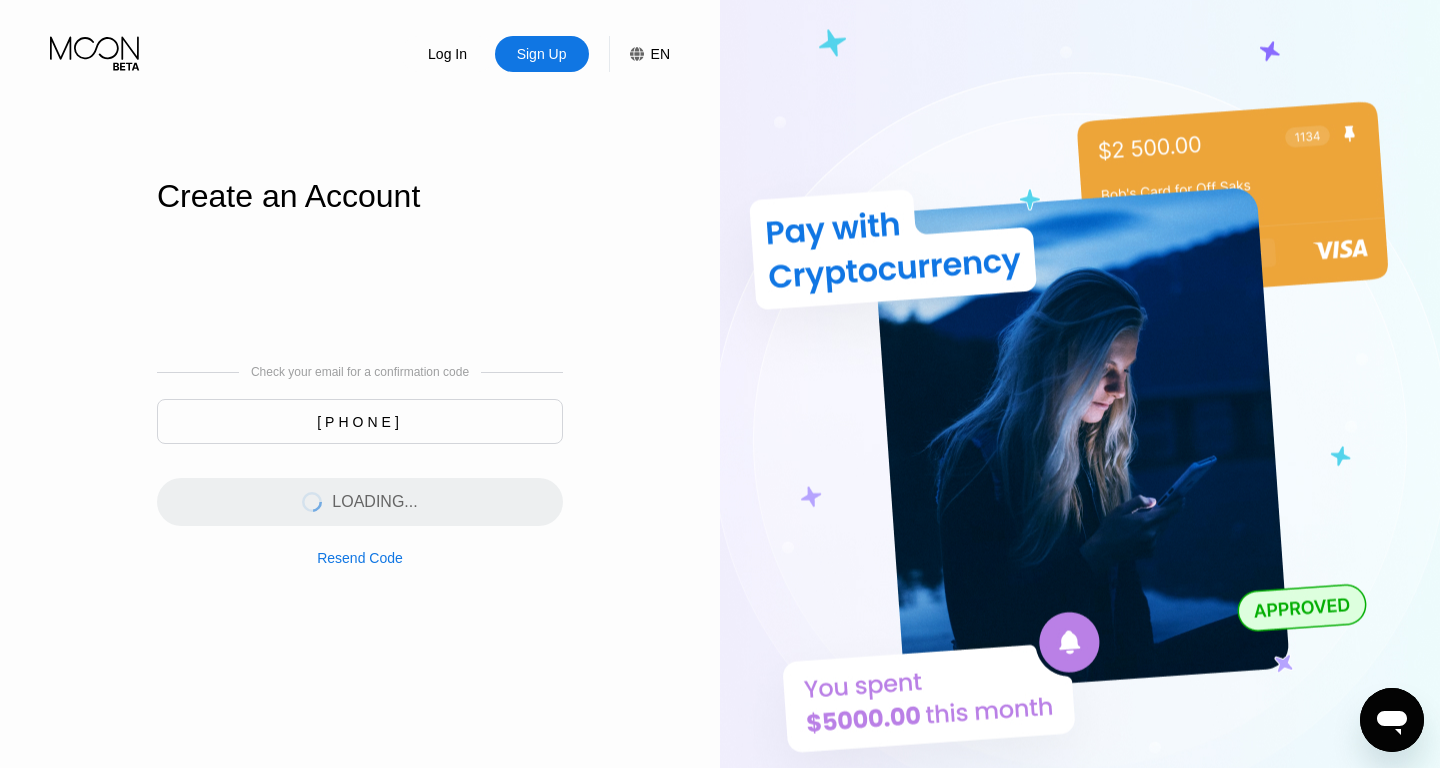 click on "Create an Account" at bounding box center [360, 196] 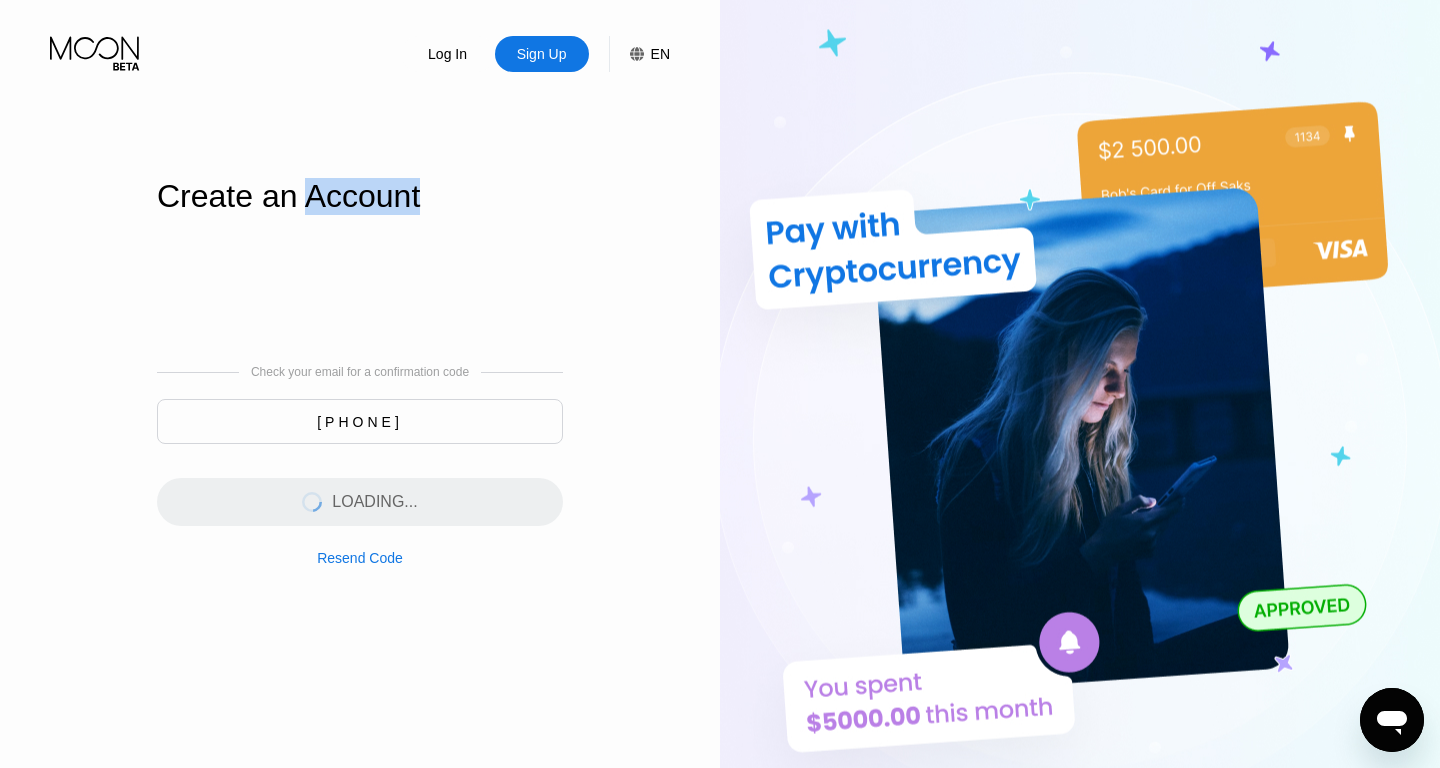 click on "Create an Account" at bounding box center [360, 196] 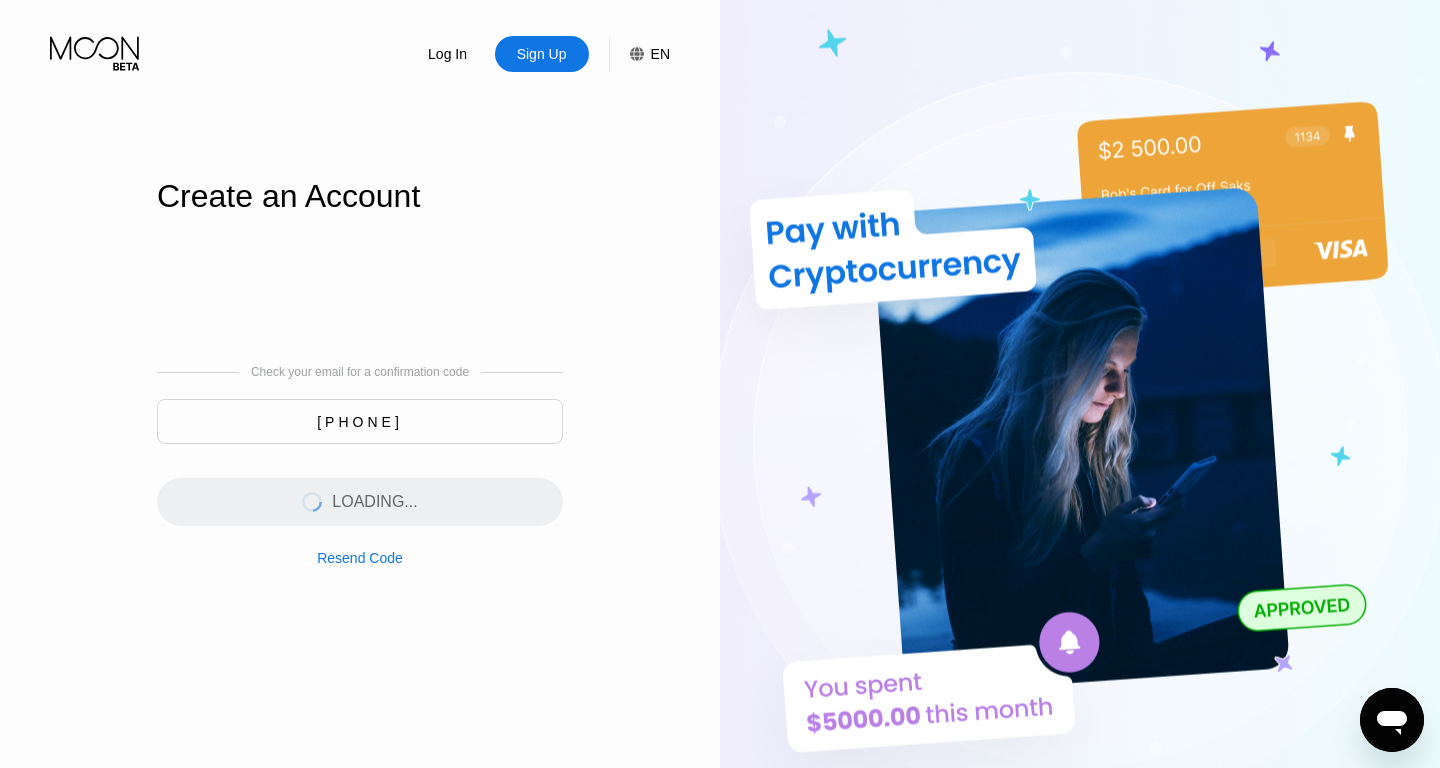 click on "Create an Account" at bounding box center [360, 196] 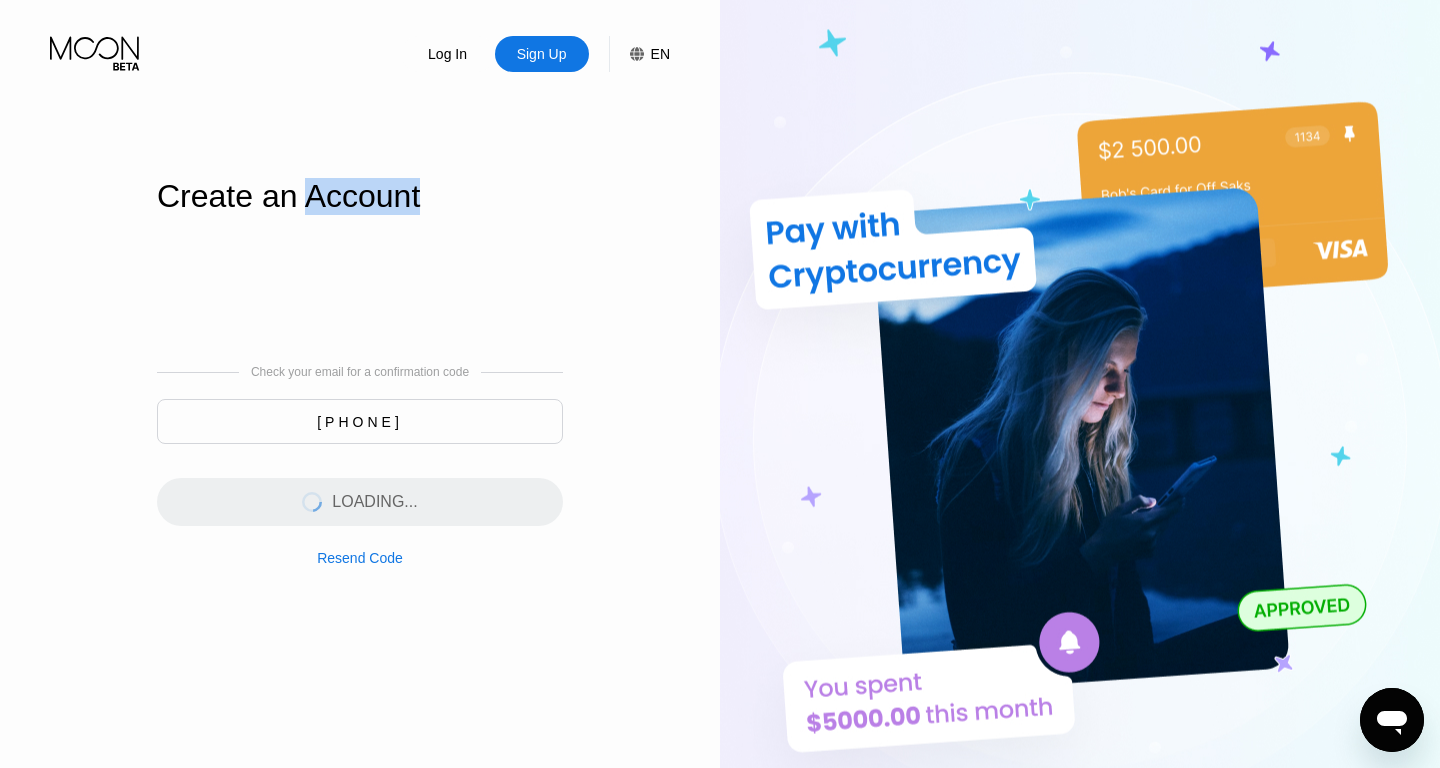 click on "Create an Account" at bounding box center [360, 196] 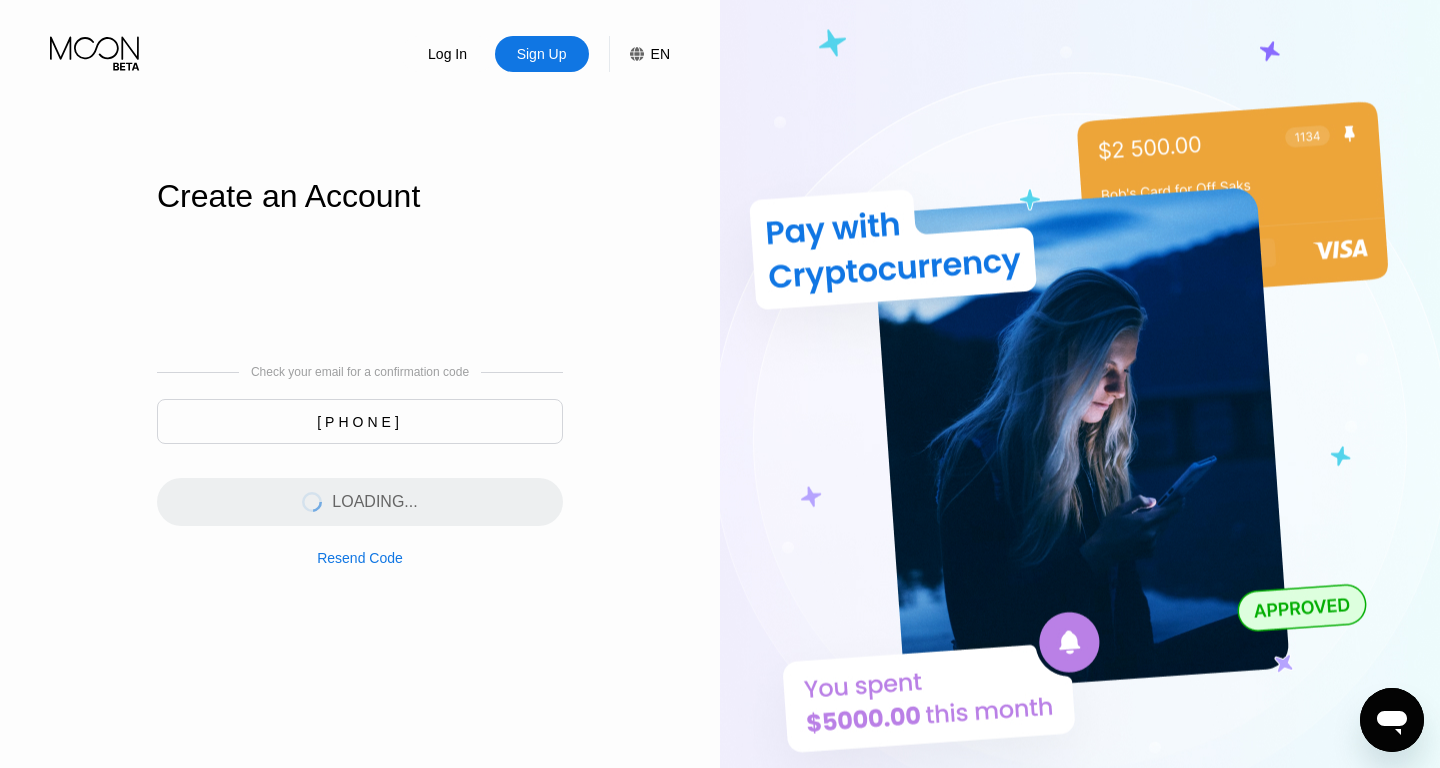click on "Create an Account" at bounding box center [360, 196] 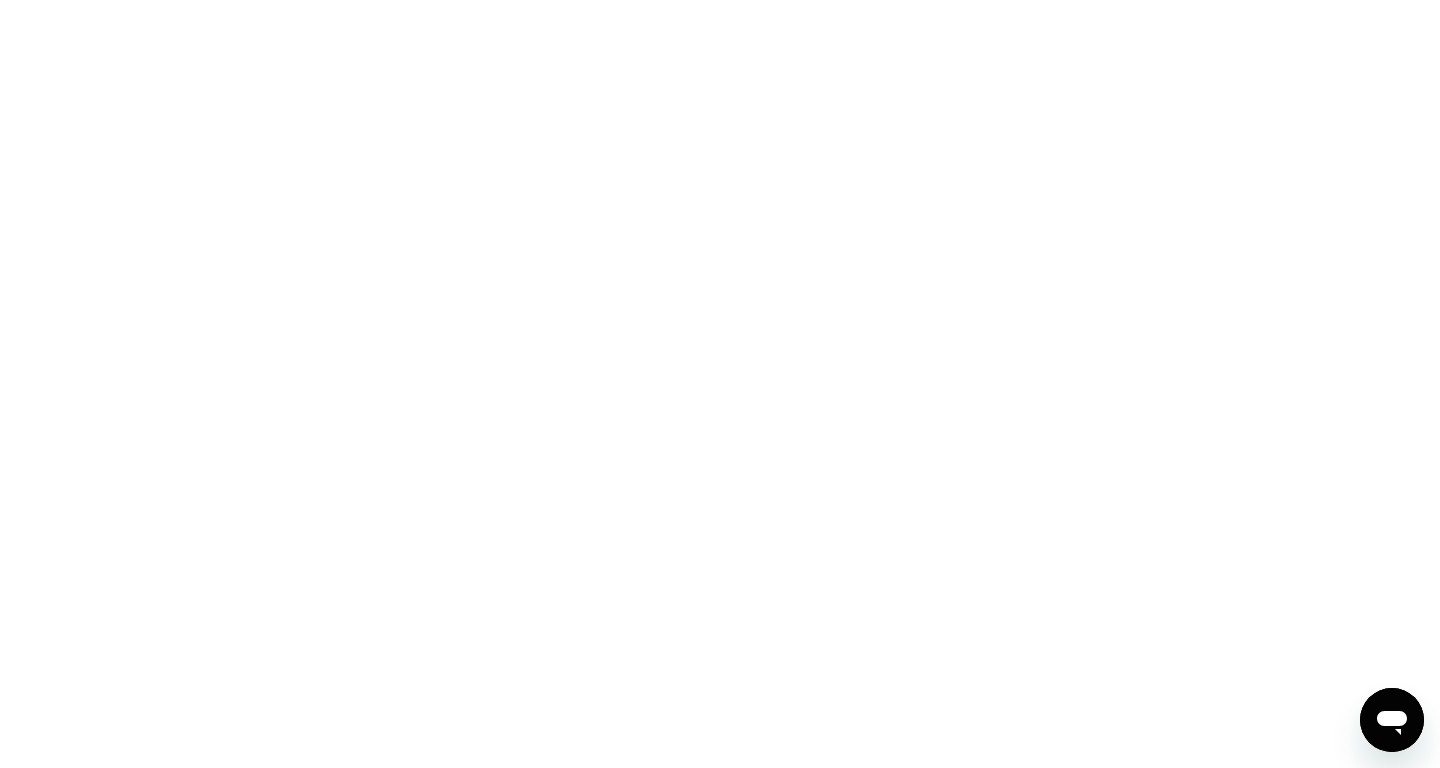 click at bounding box center (720, 384) 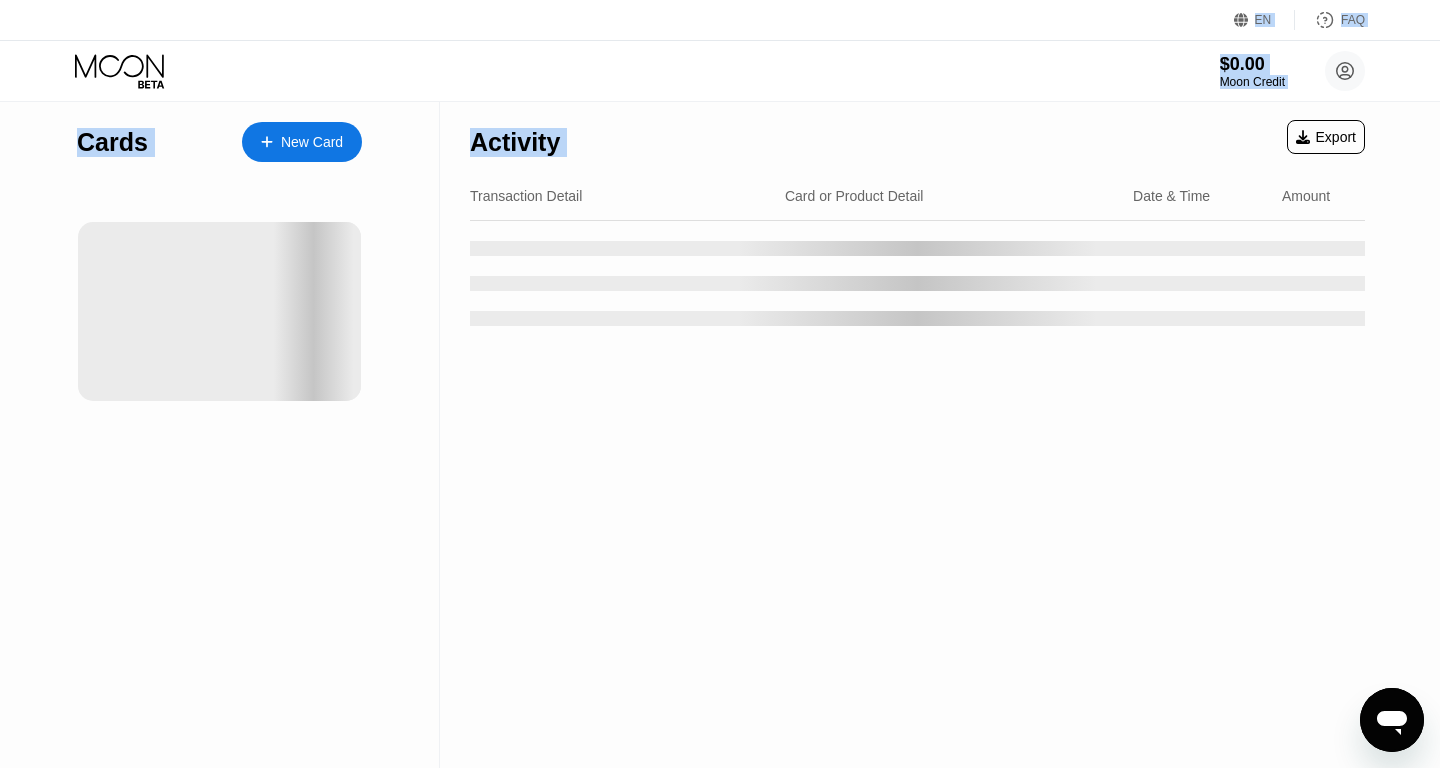 click on "Transaction Detail" at bounding box center [619, 196] 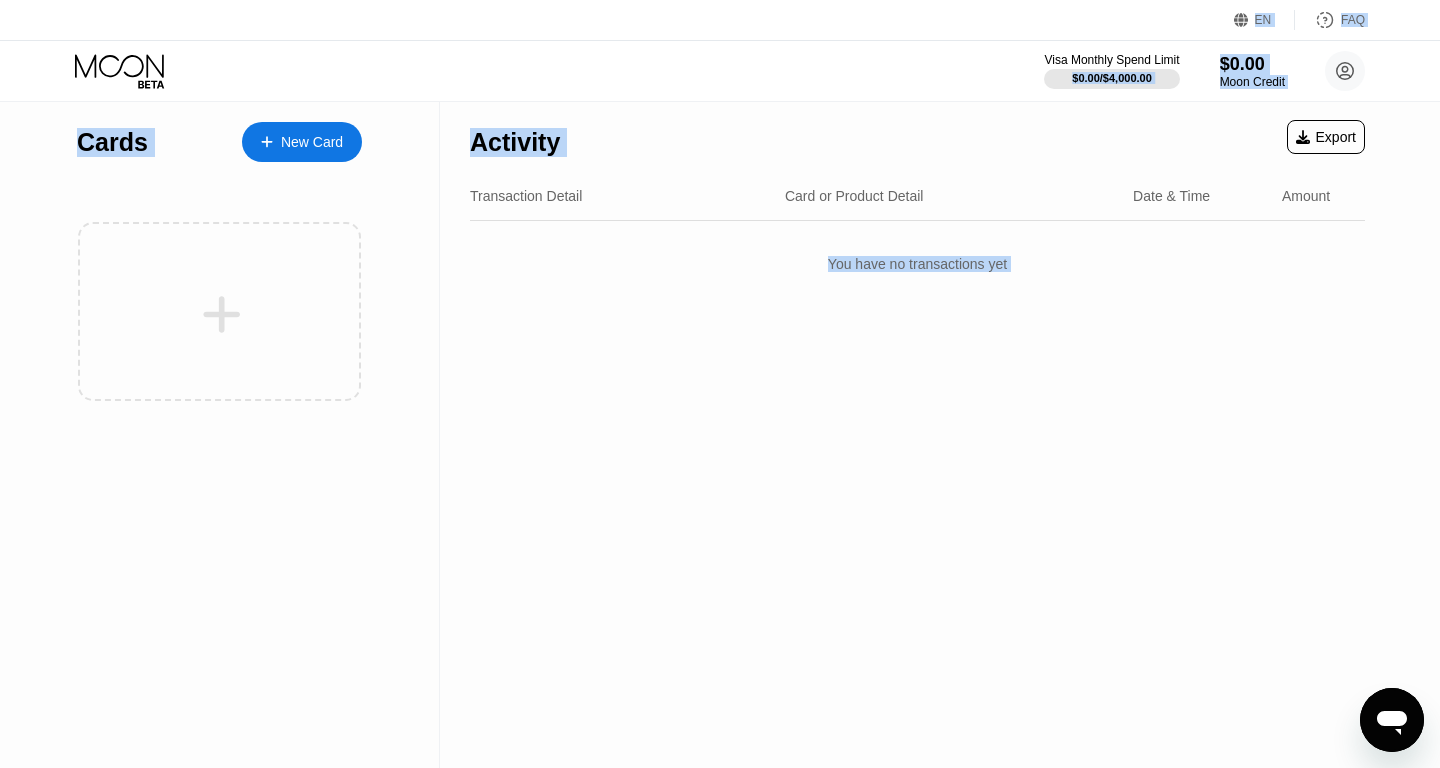 click on "Activity Export" at bounding box center [917, 137] 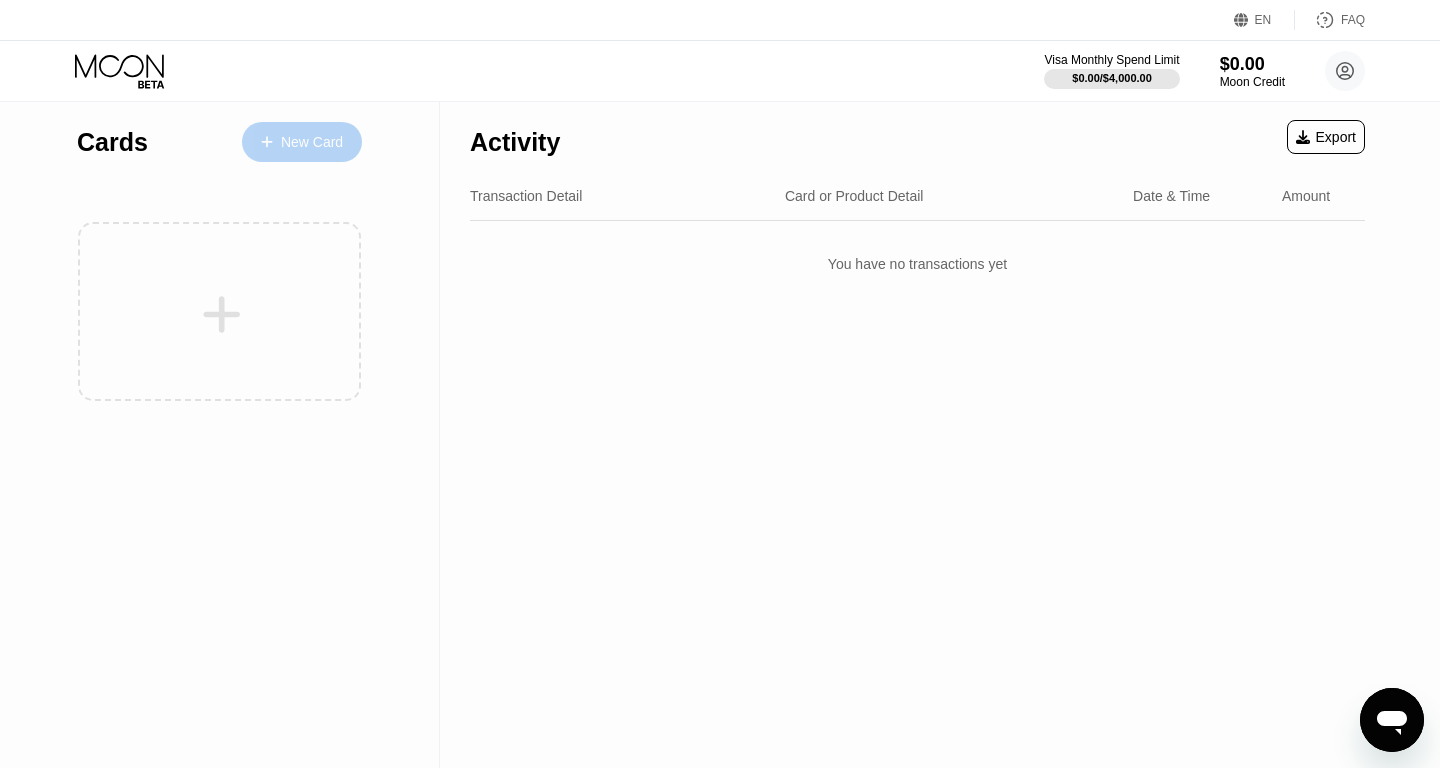 click on "New Card" at bounding box center [302, 142] 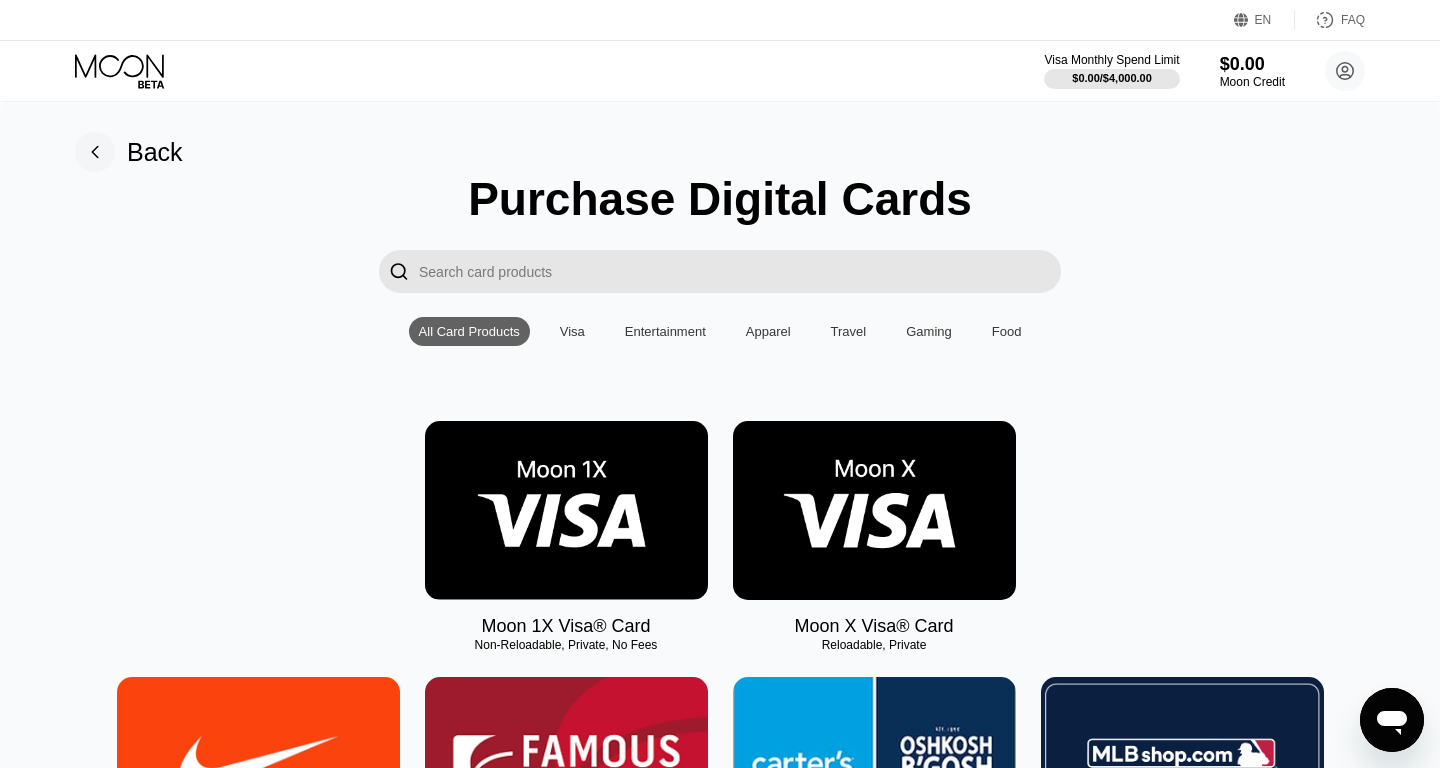click at bounding box center [874, 510] 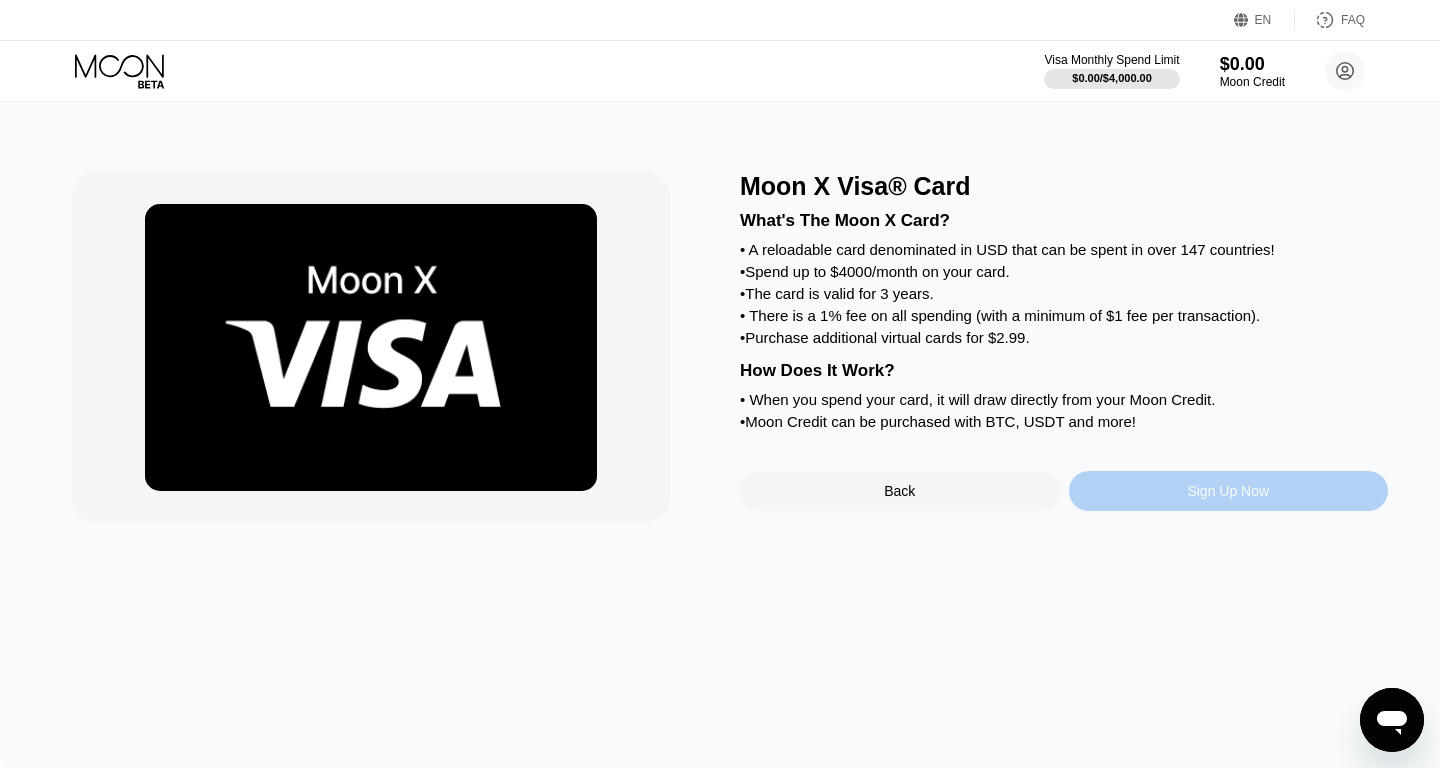 click on "Sign Up Now" at bounding box center [1229, 491] 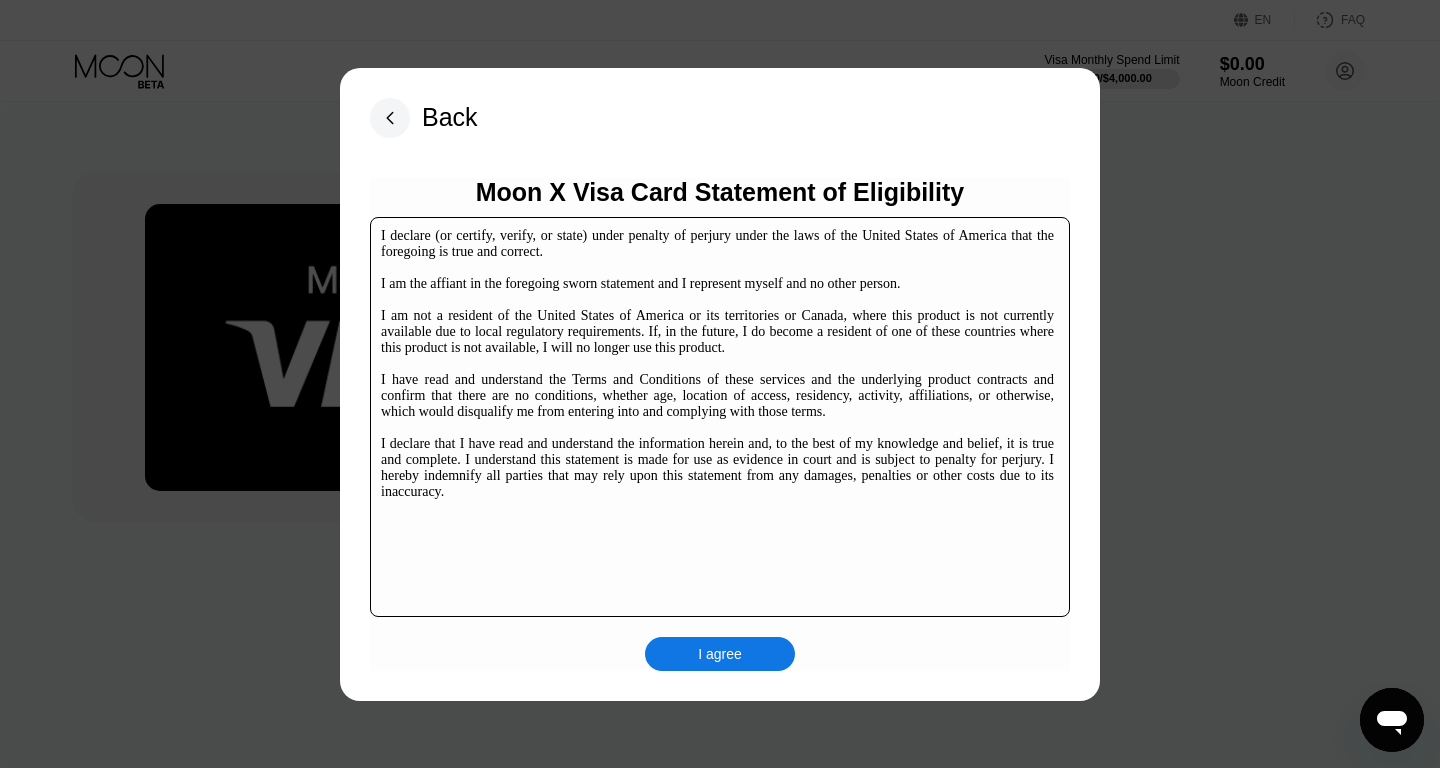 click on "I agree" at bounding box center [720, 654] 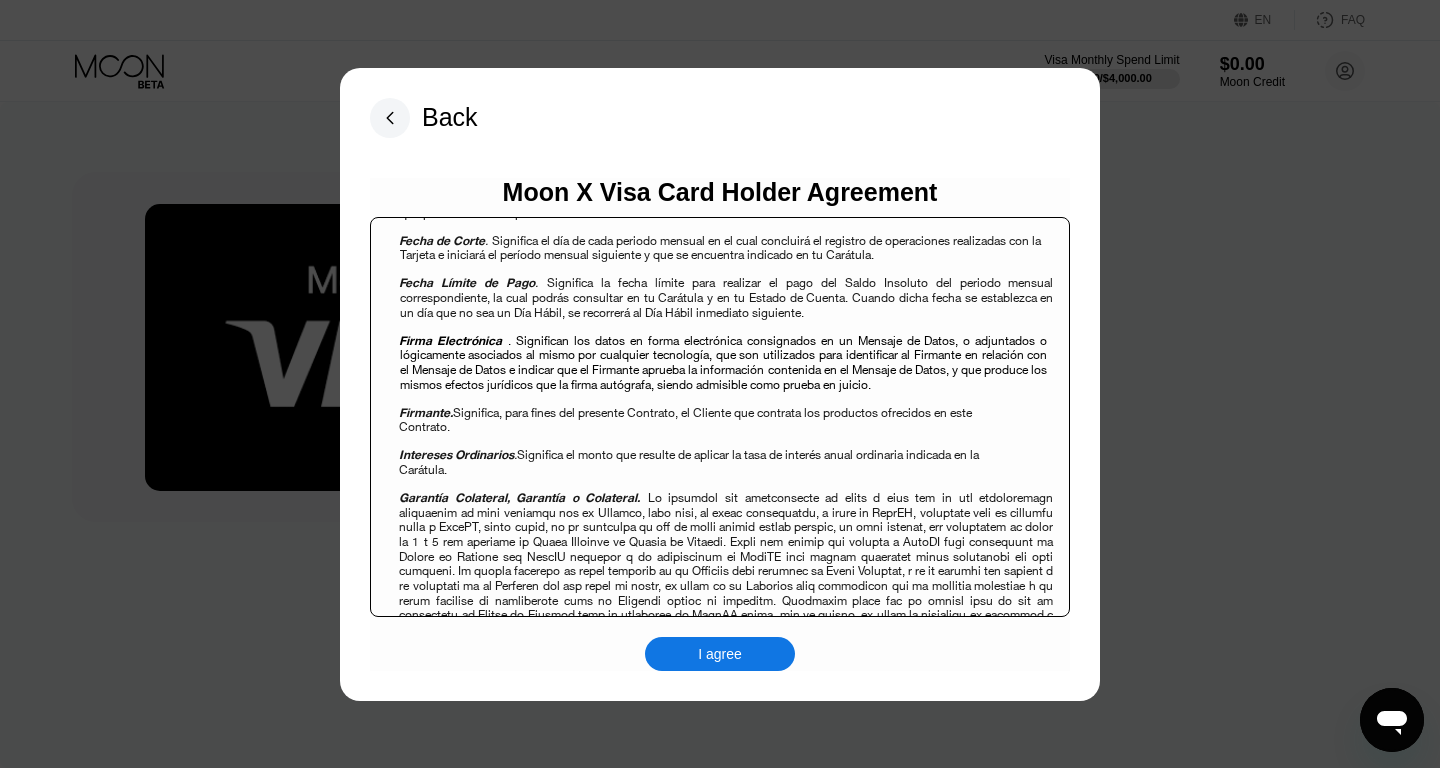 scroll, scrollTop: 1209, scrollLeft: 0, axis: vertical 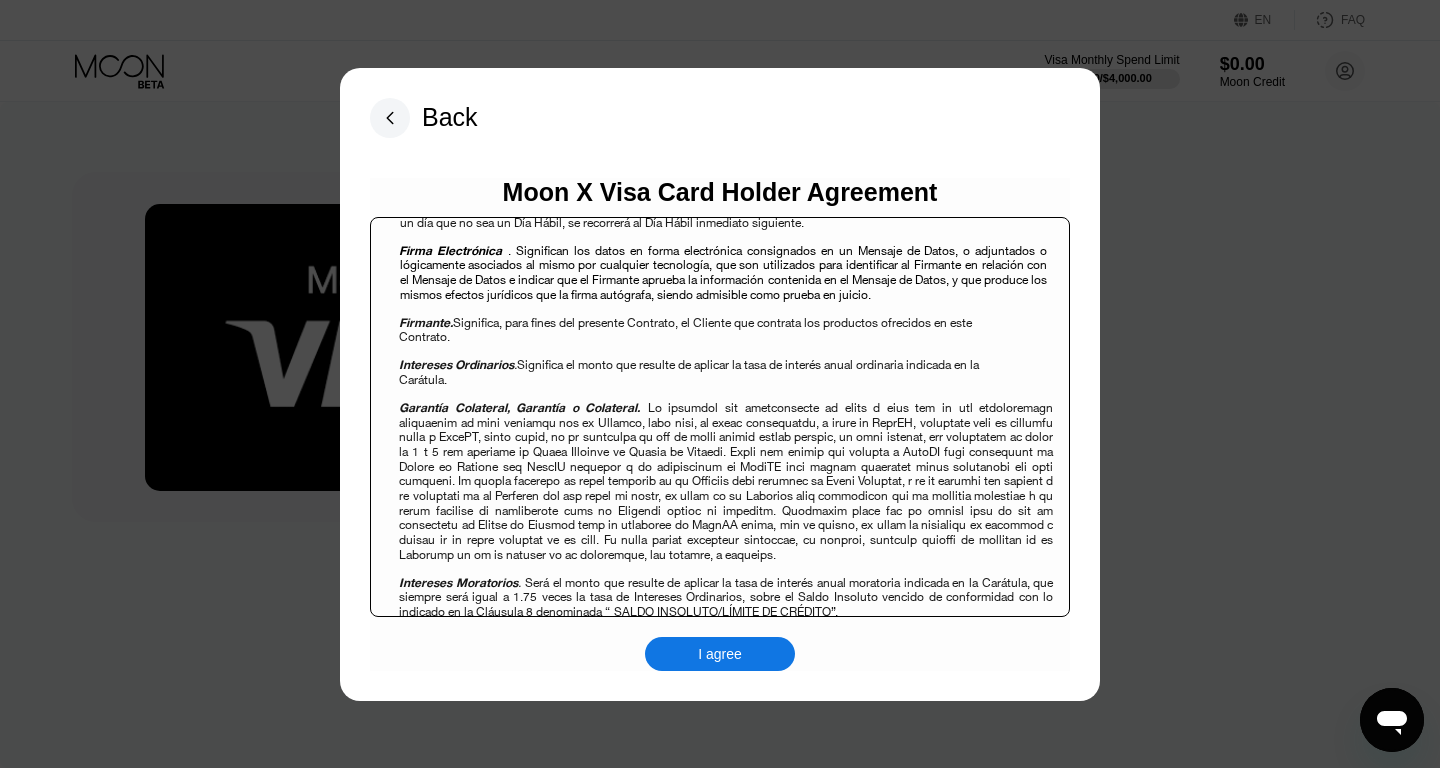 click on "I agree" at bounding box center (720, 654) 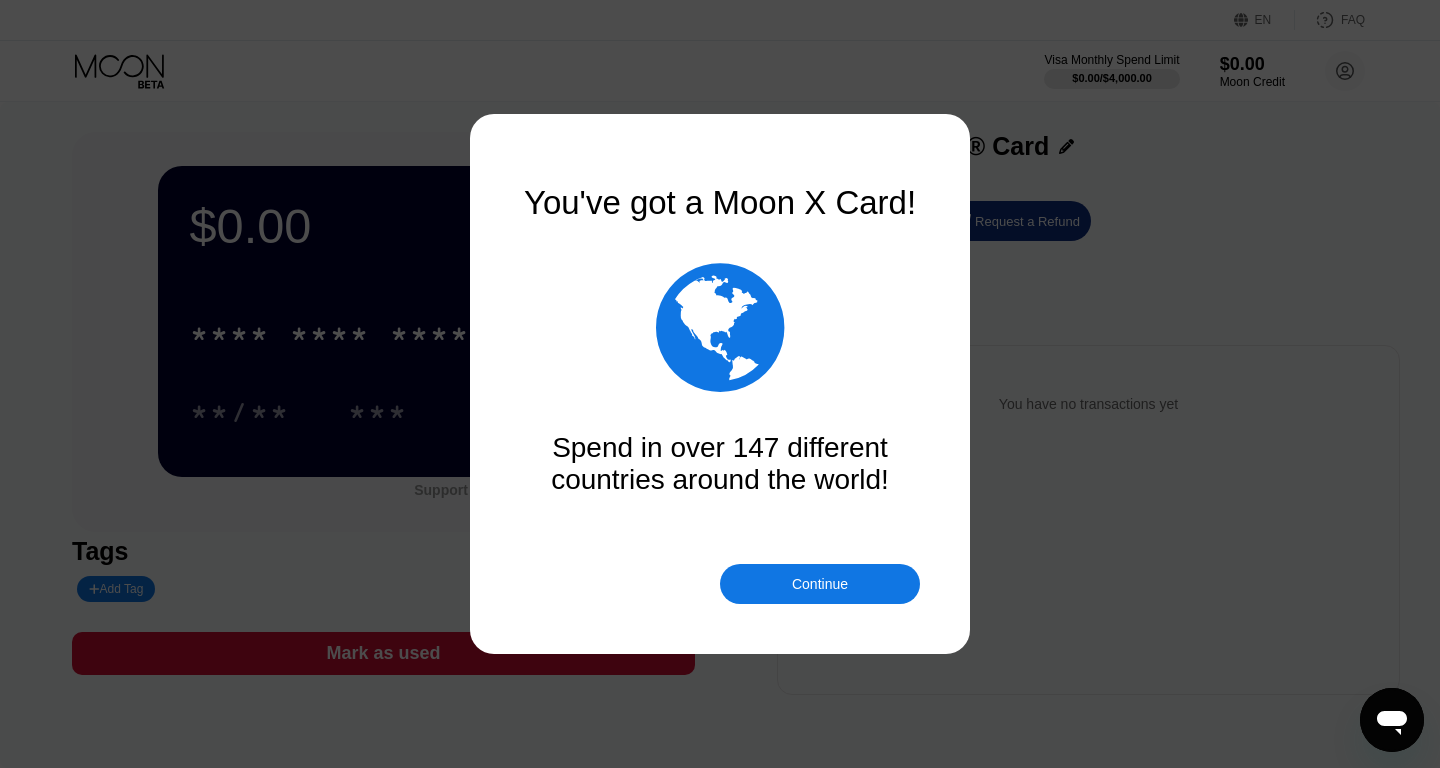 scroll, scrollTop: 0, scrollLeft: 0, axis: both 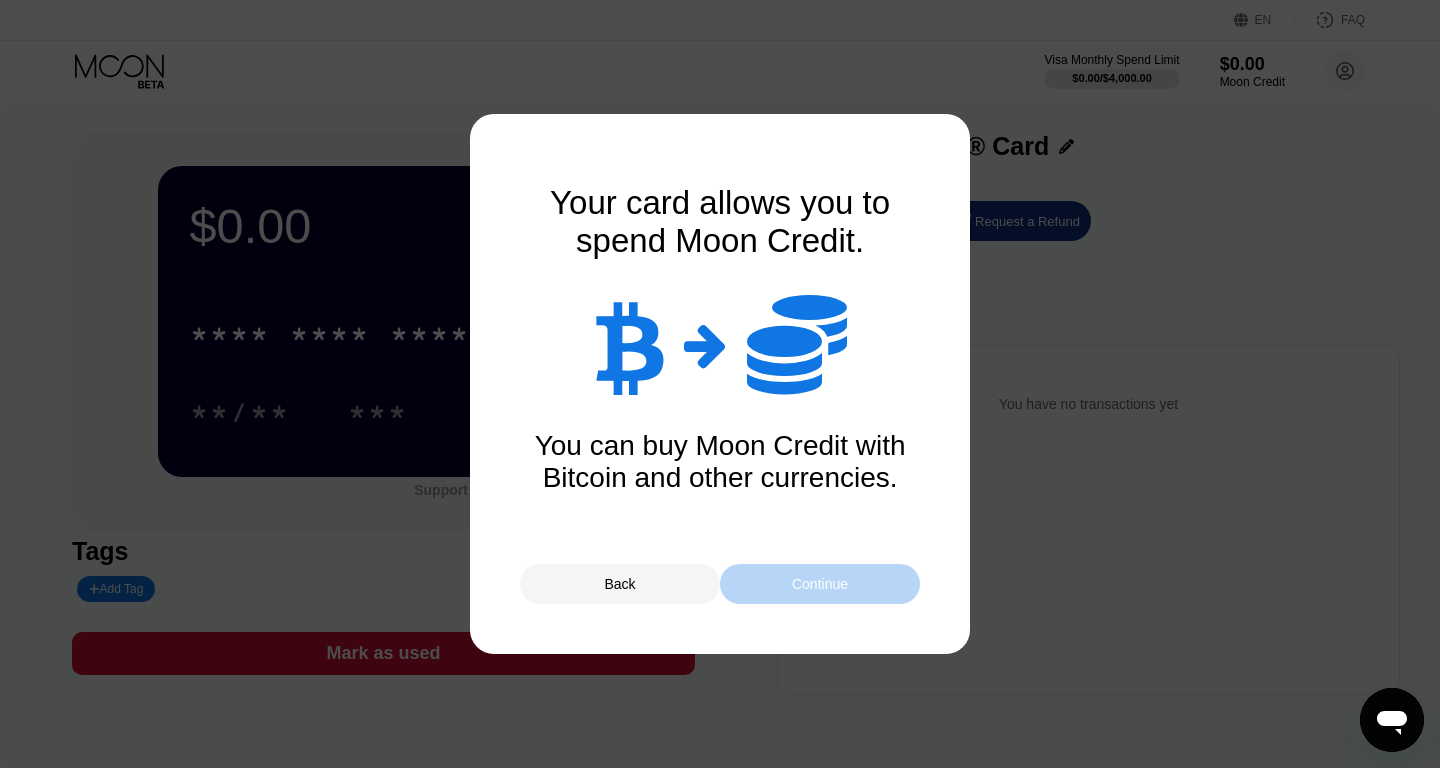 click on "Continue" at bounding box center (820, 584) 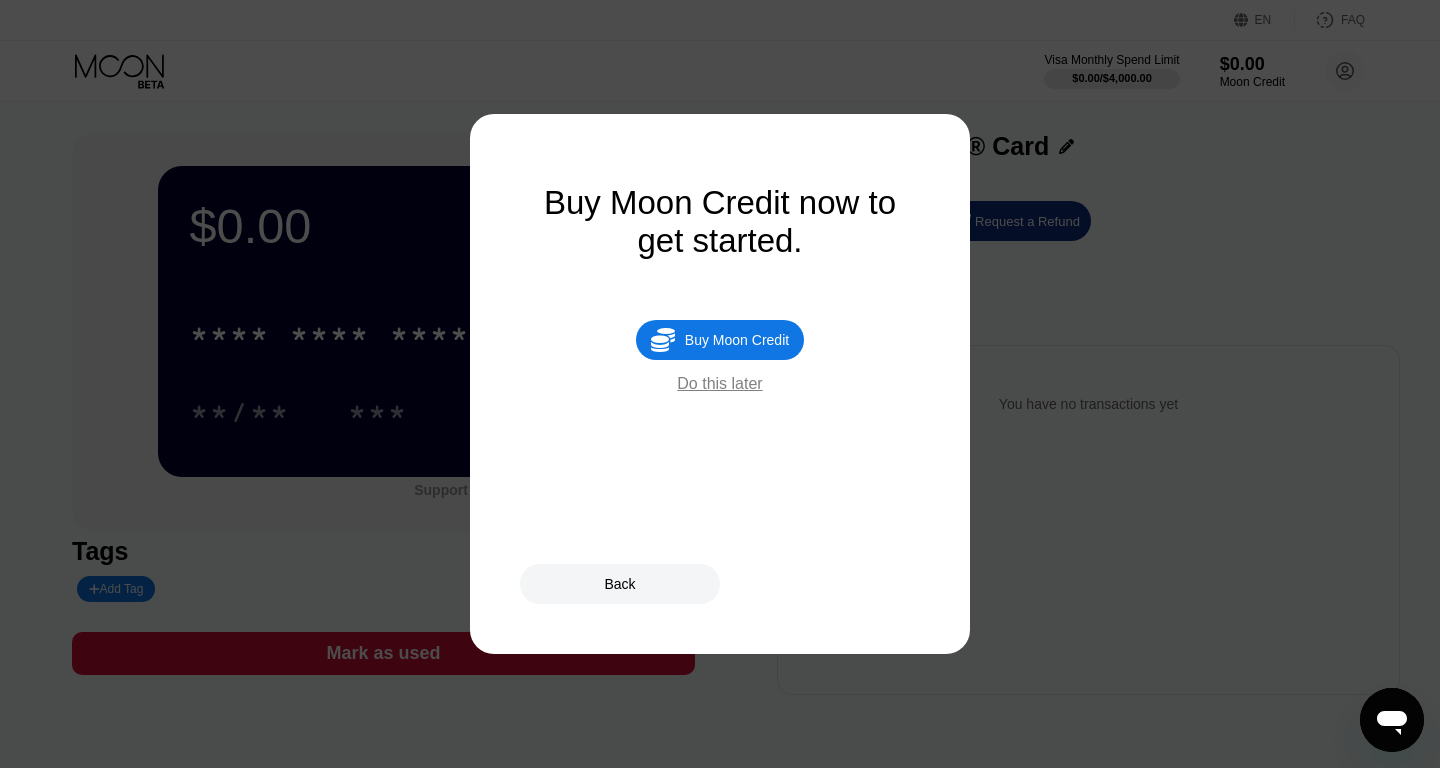 click on " Buy Moon Credit" at bounding box center [720, 340] 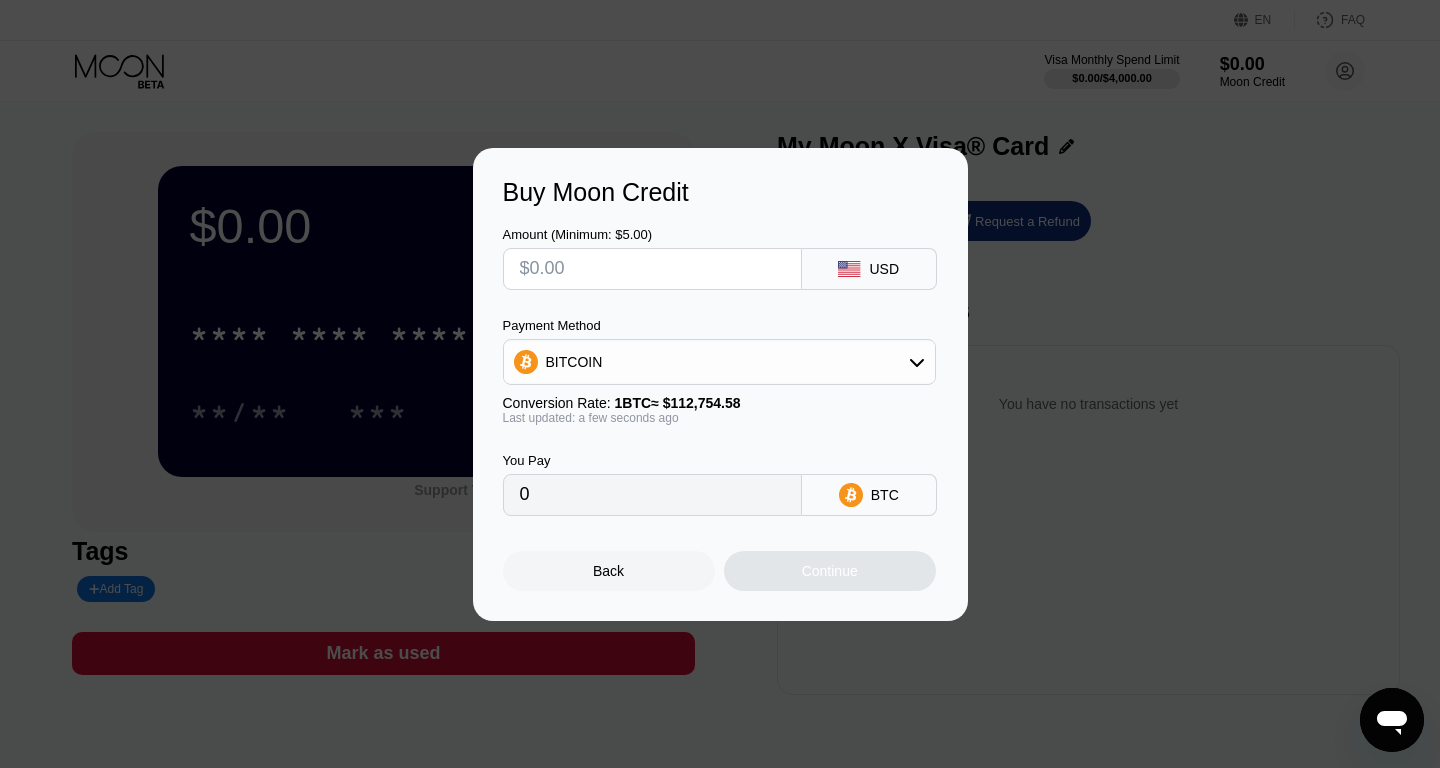 click at bounding box center (652, 269) 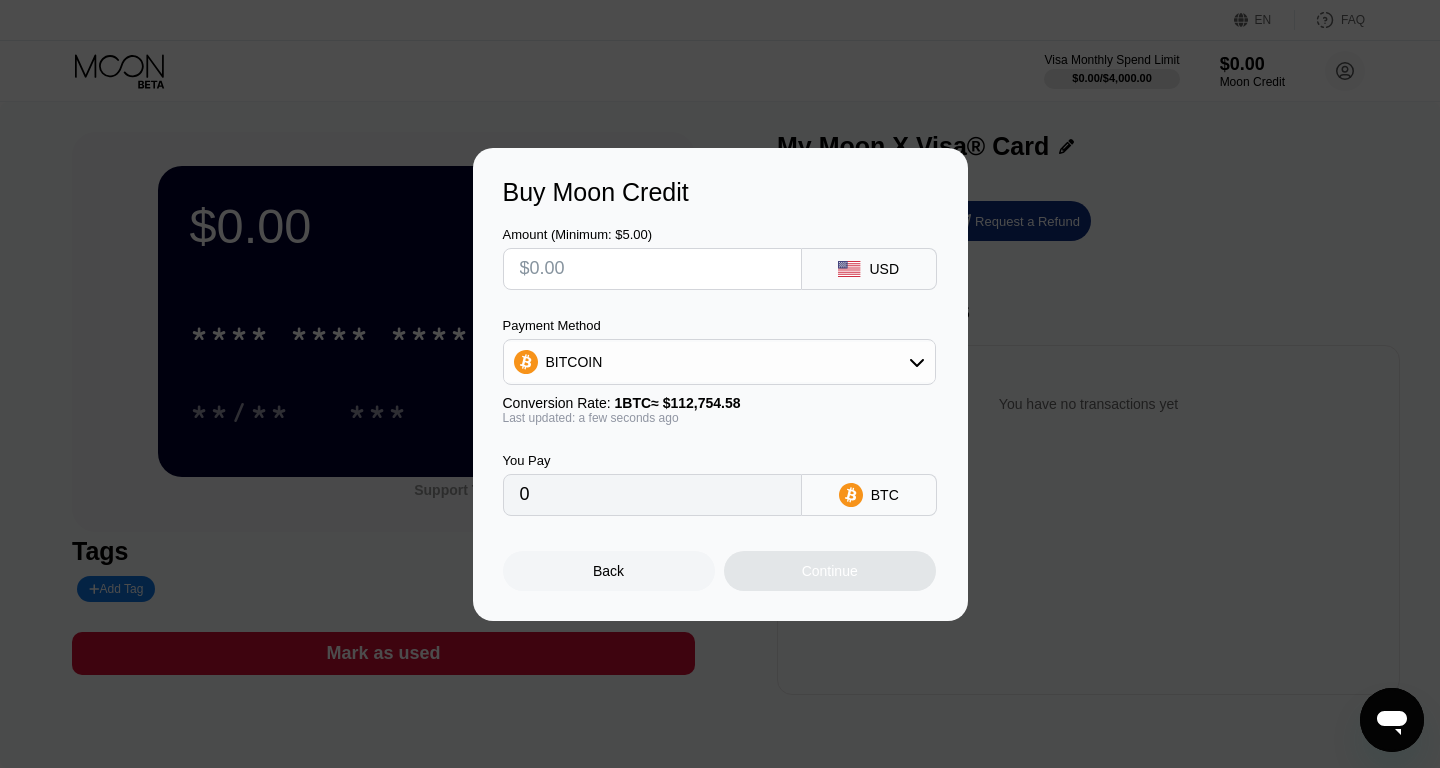 type on "$7" 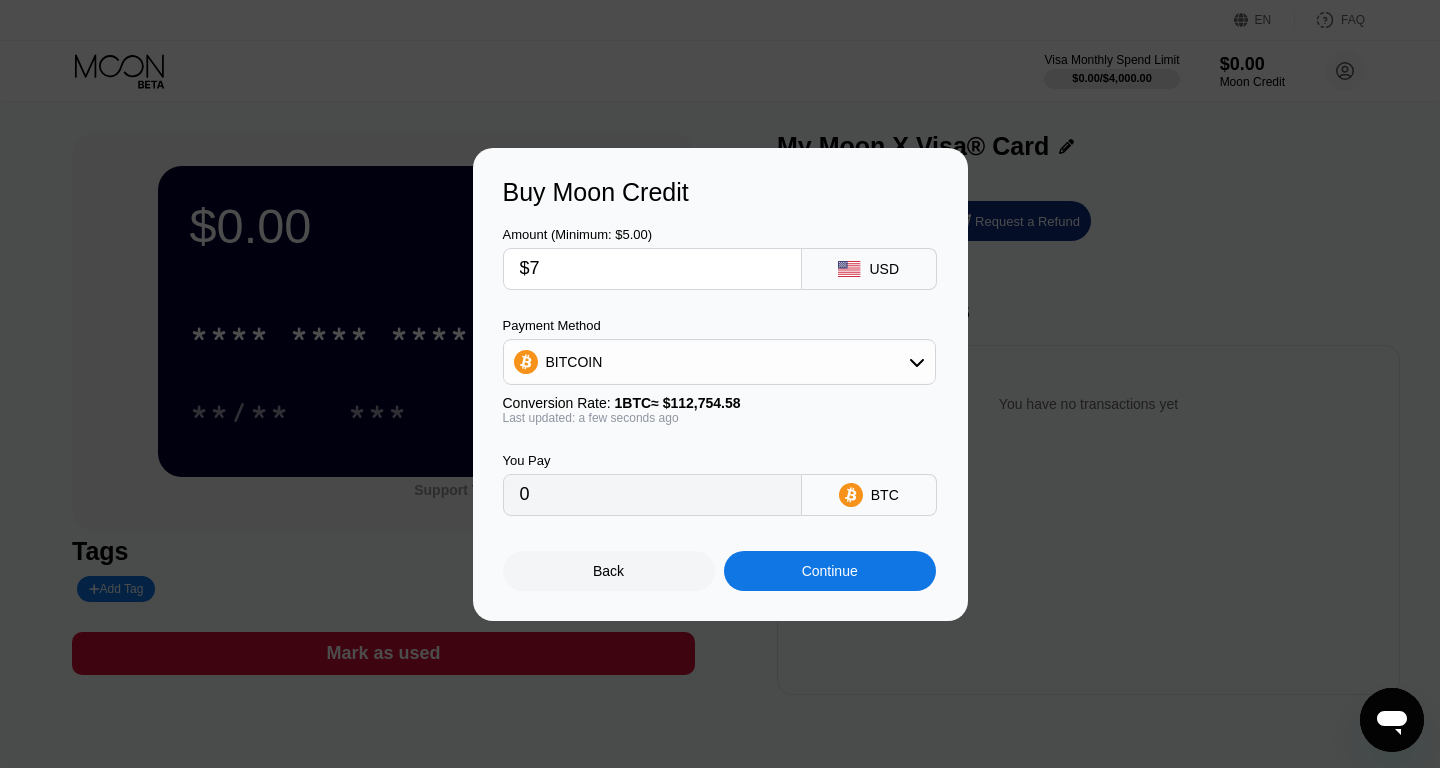 type on "0.00006209" 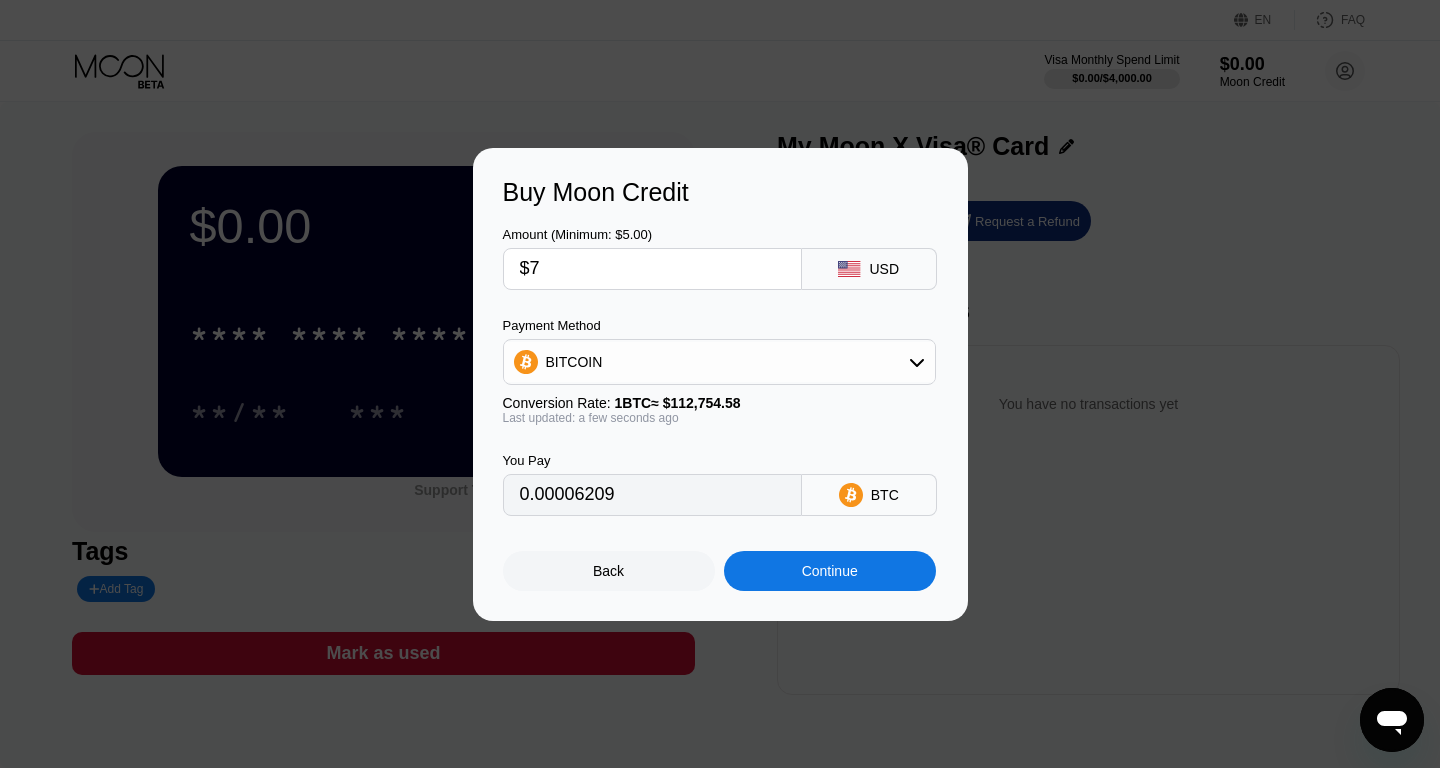 type on "$75" 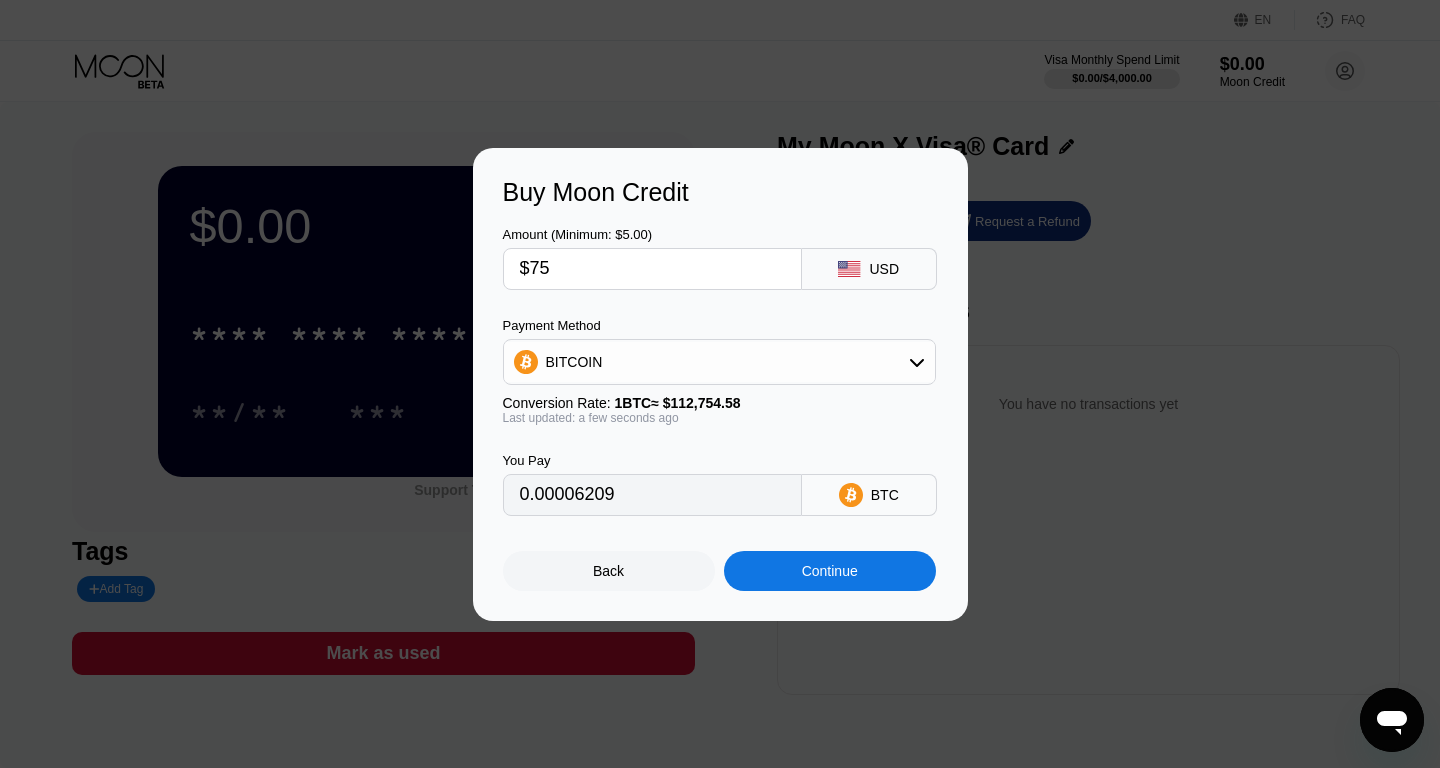 type on "0.00066517" 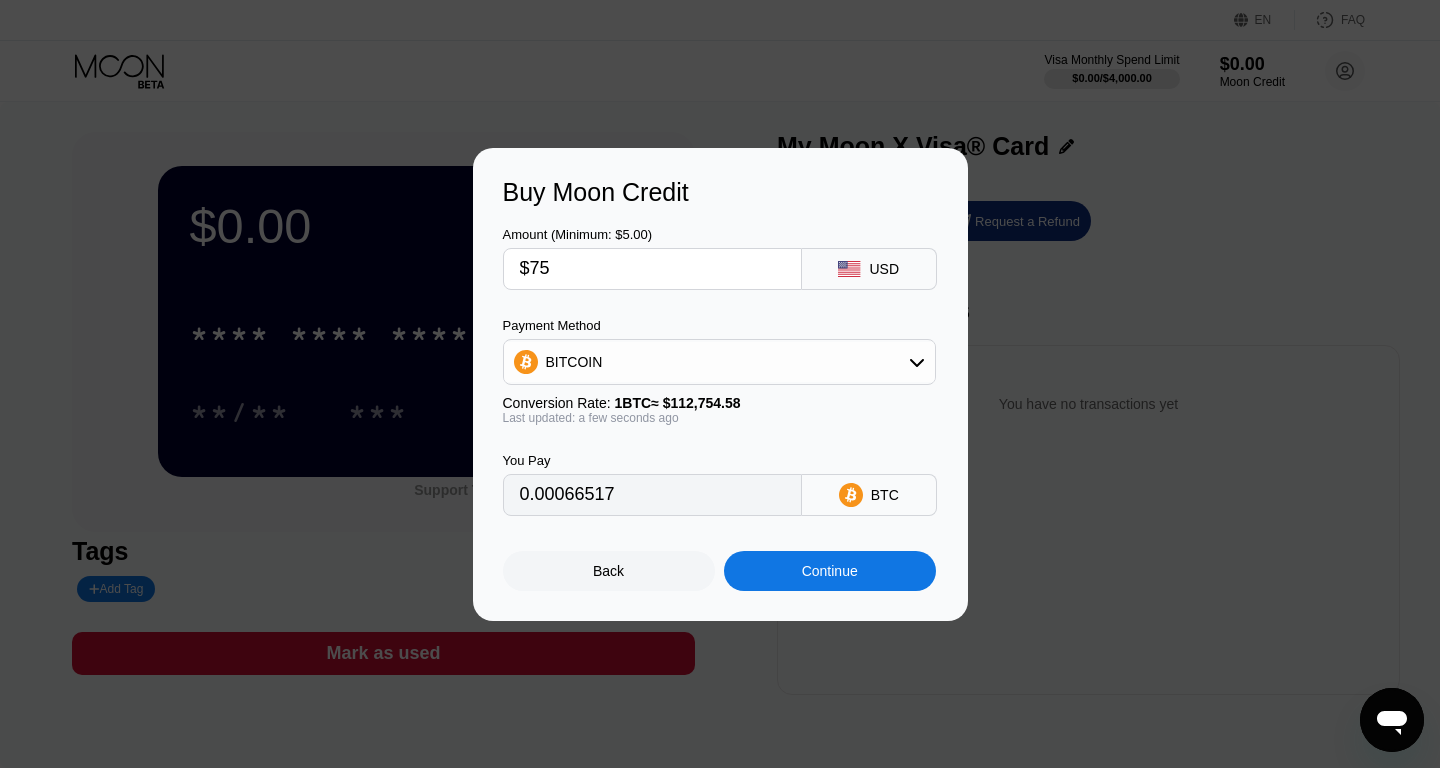 type on "$75" 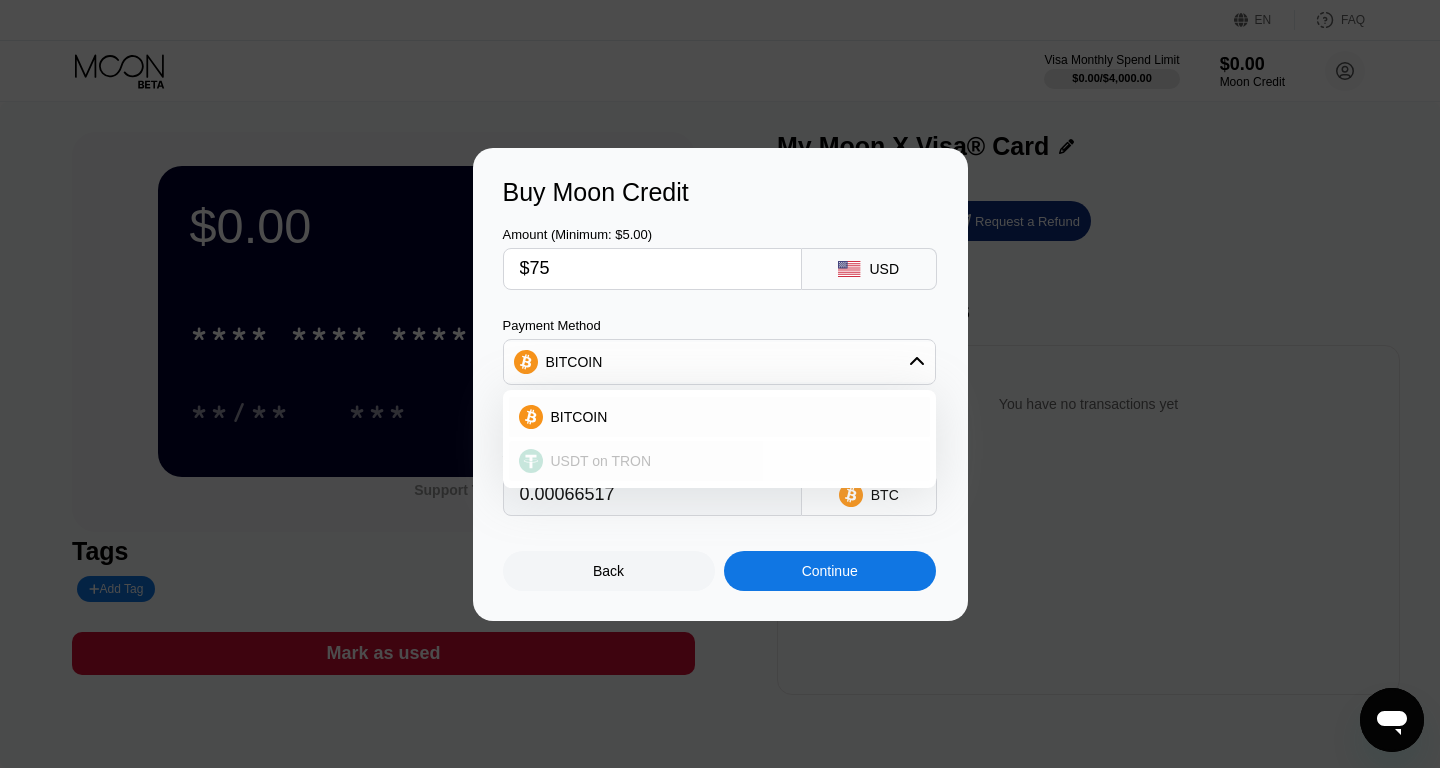 click on "USDT on TRON" at bounding box center (719, 461) 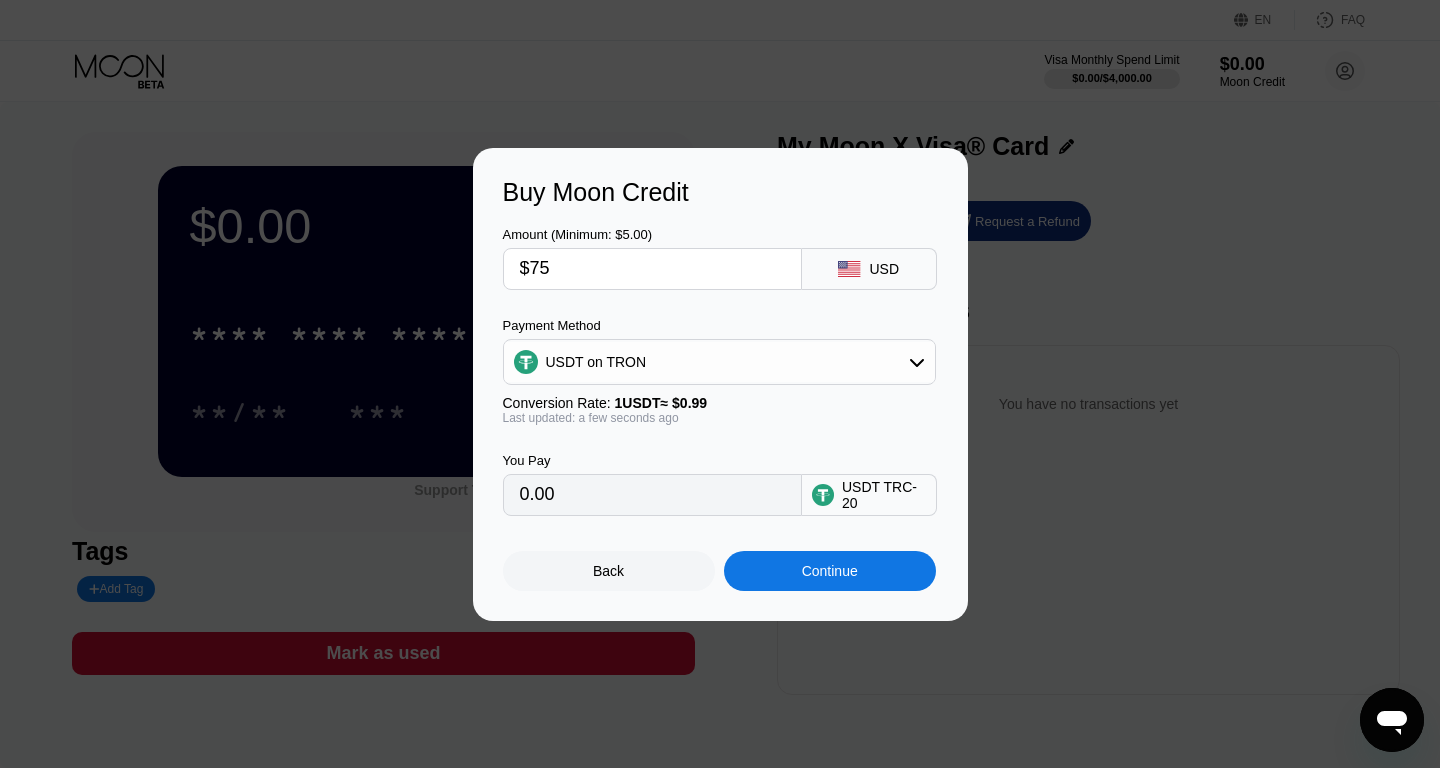 type on "75.76" 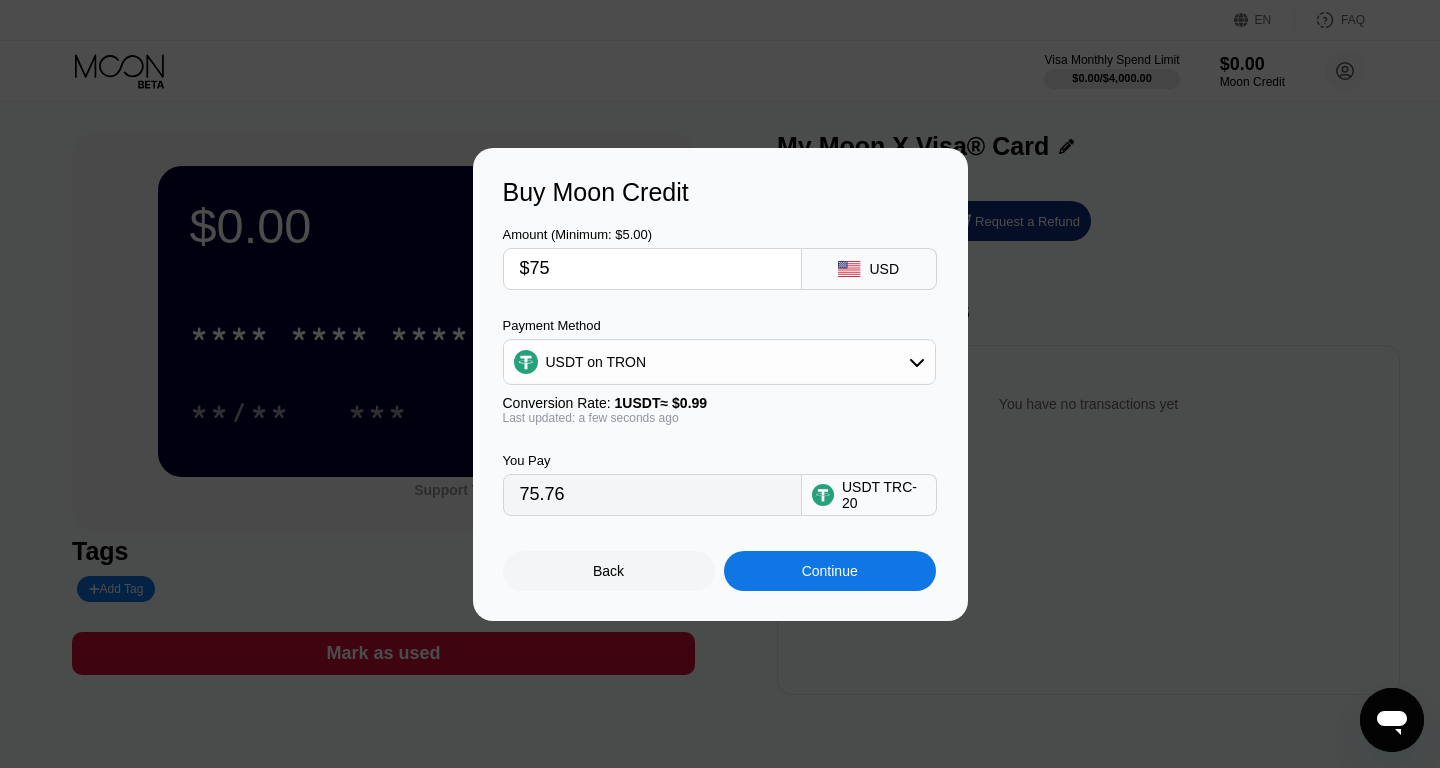 click on "Continue" at bounding box center [830, 571] 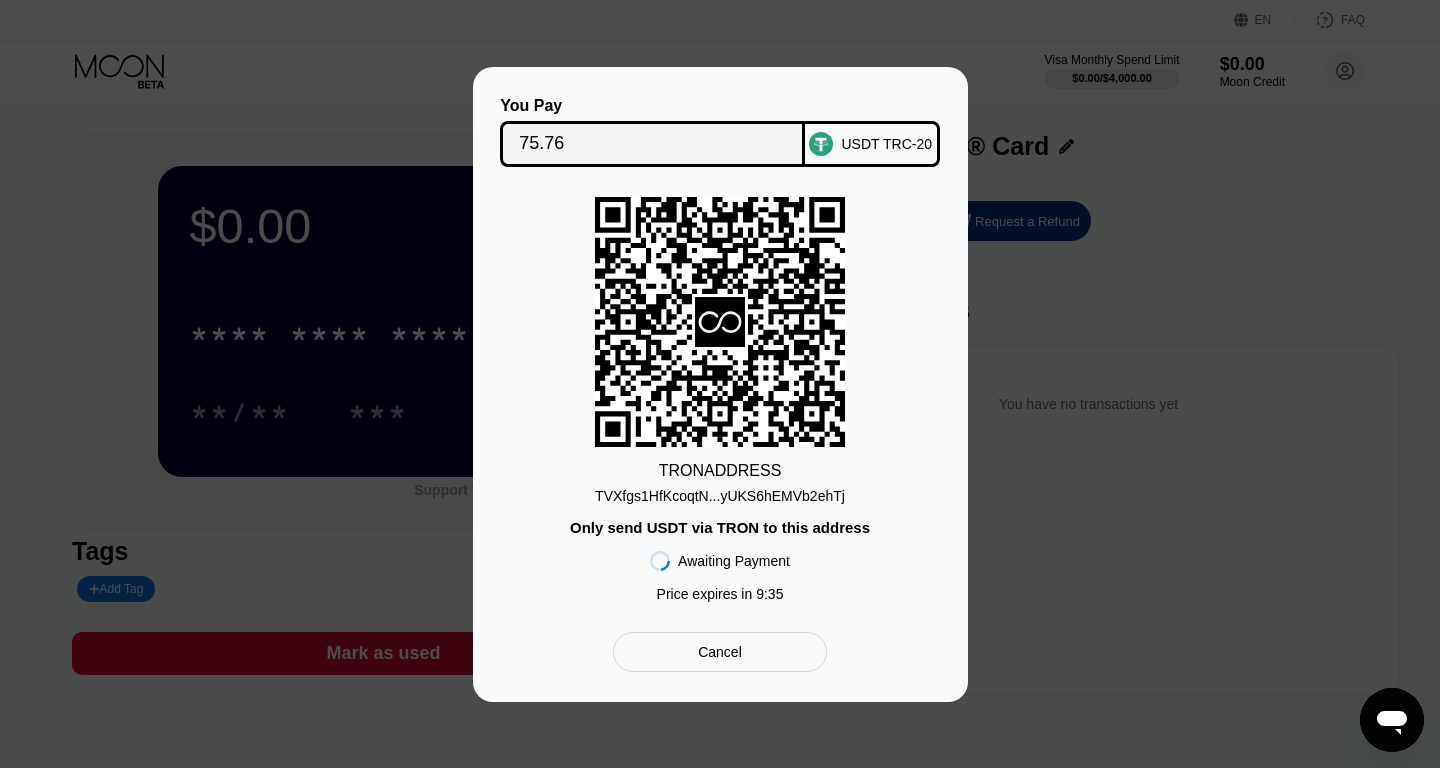 click on "Only send USDT via TRON to this address" at bounding box center [720, 527] 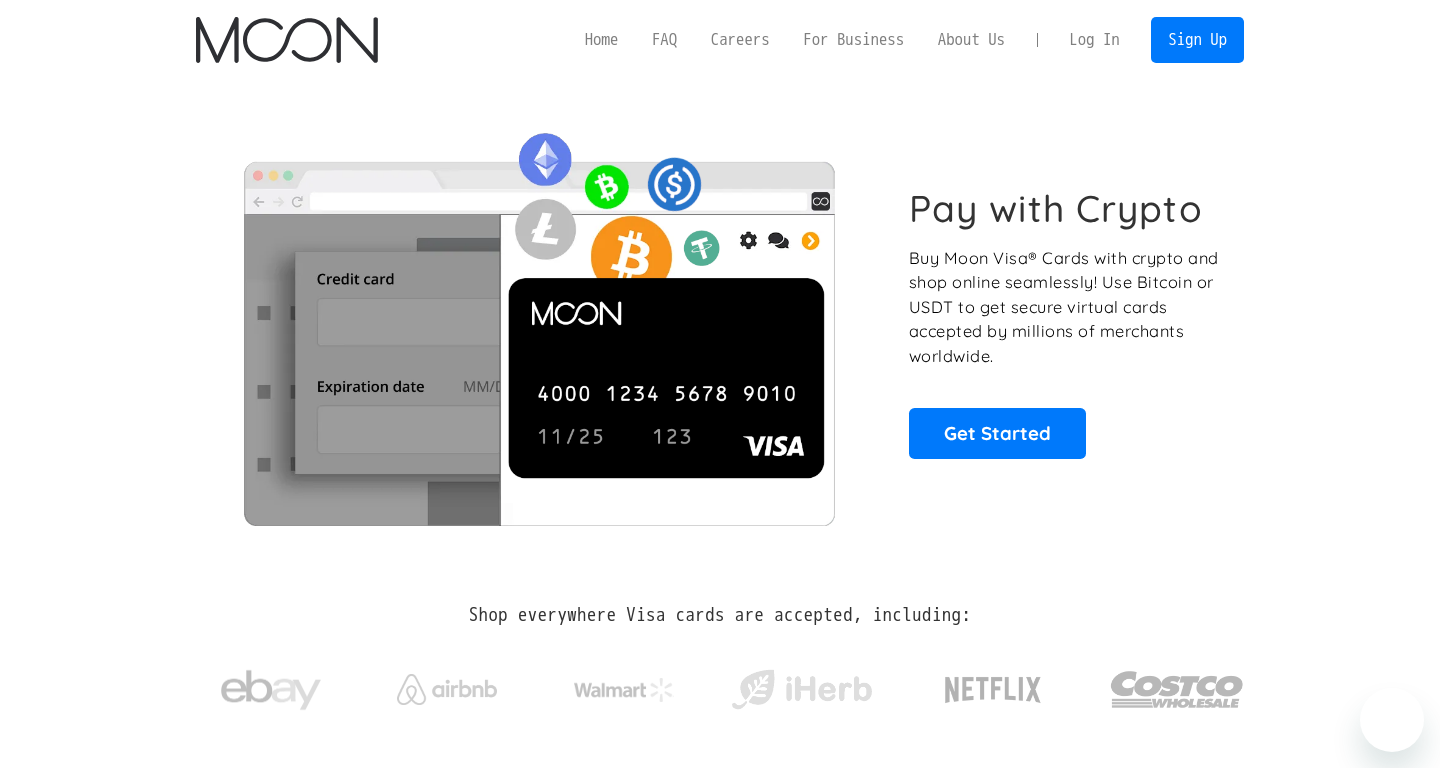 scroll, scrollTop: 0, scrollLeft: 0, axis: both 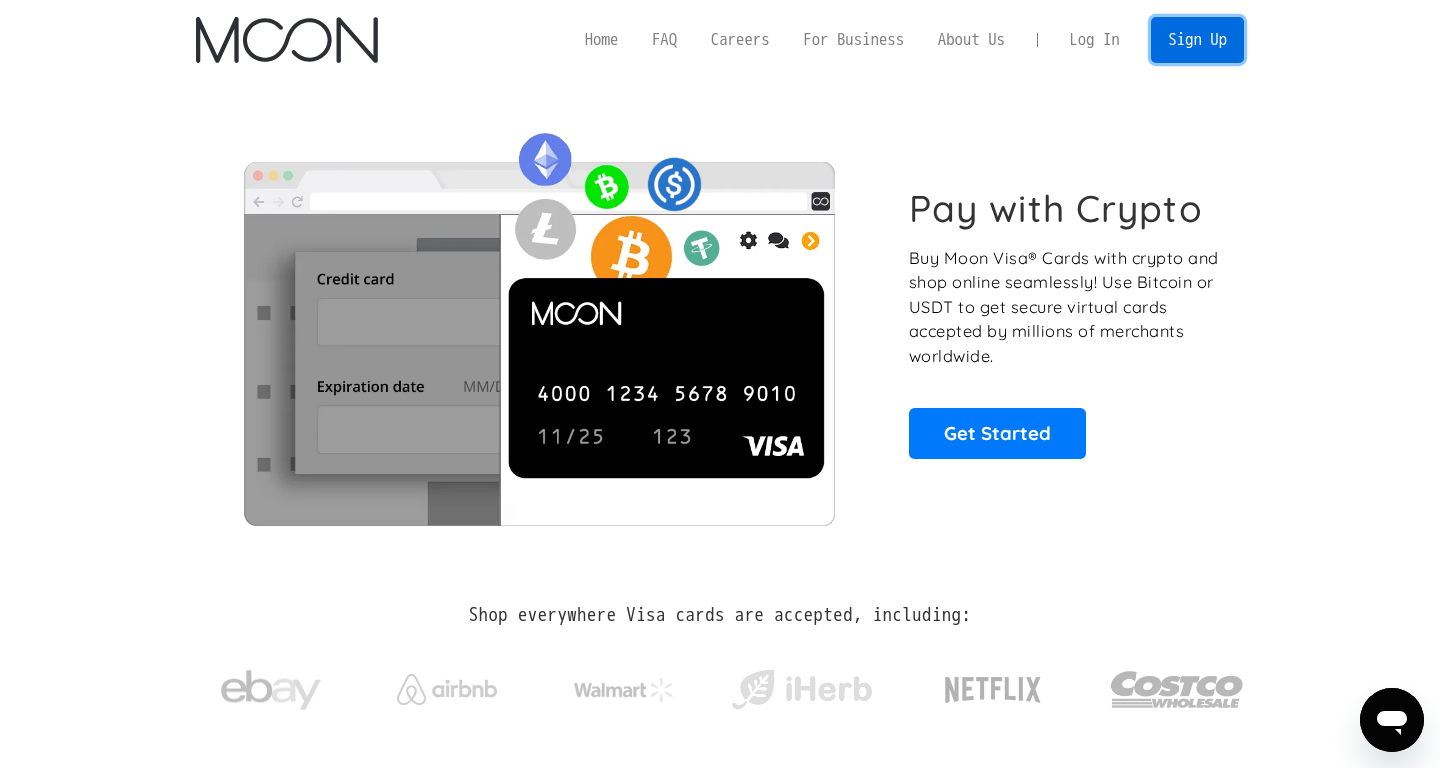 click on "Sign Up" at bounding box center [1197, 39] 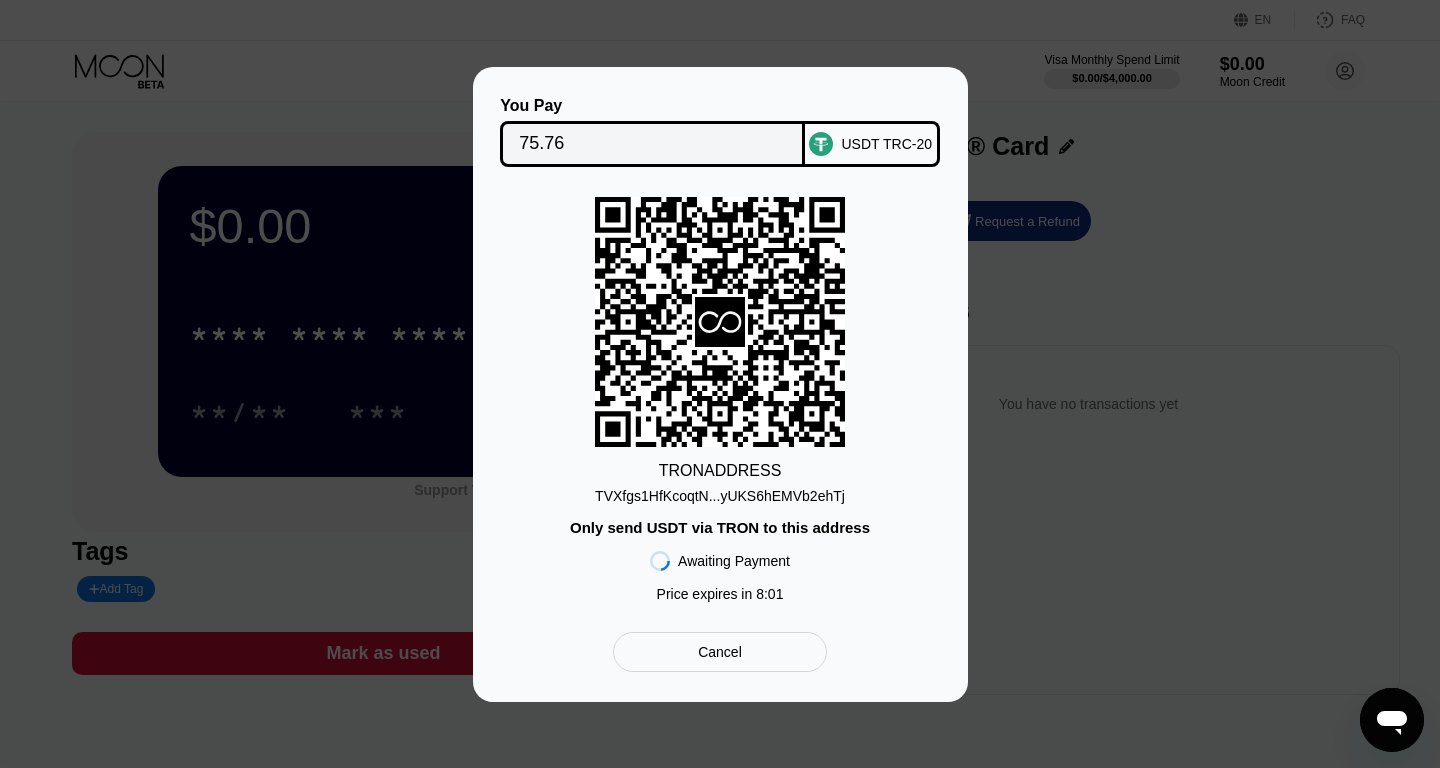scroll, scrollTop: 0, scrollLeft: 0, axis: both 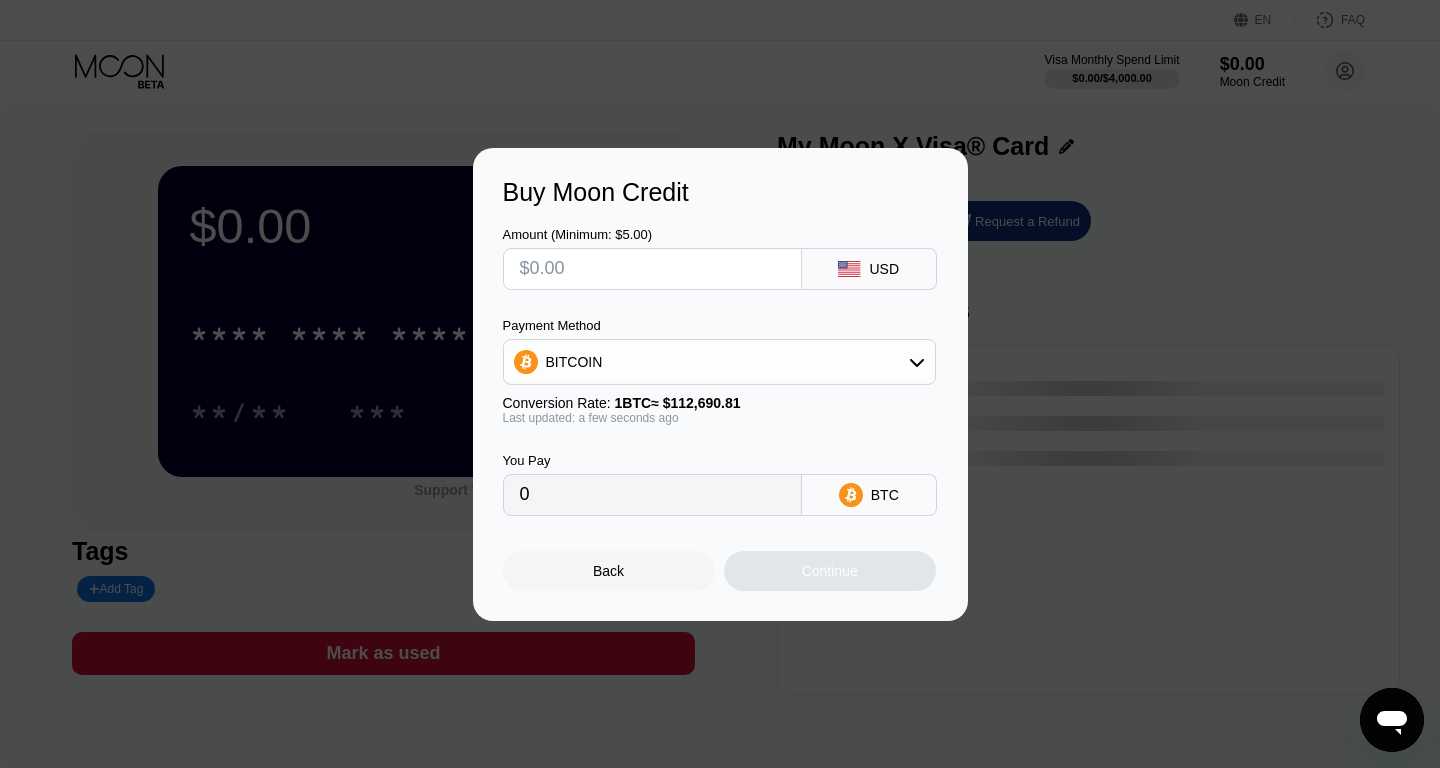 click at bounding box center [720, 384] 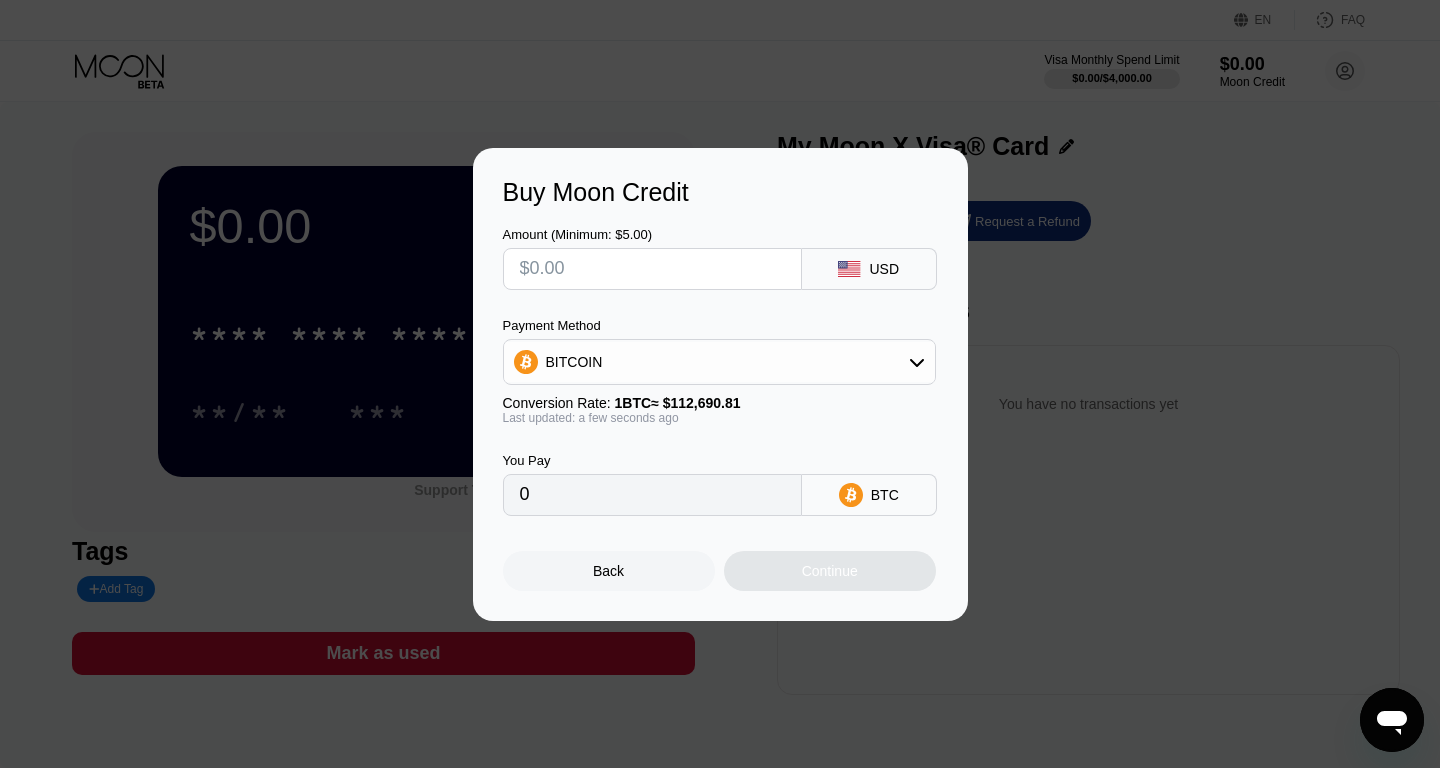 click on "Buy Moon Credit Amount (Minimum: $5.00) USD Payment Method BITCOIN Conversion Rate:   1  BTC  ≈   $112,690.81 Last updated:   a few seconds ago You Pay 0 BTC Back Continue" at bounding box center [720, 384] 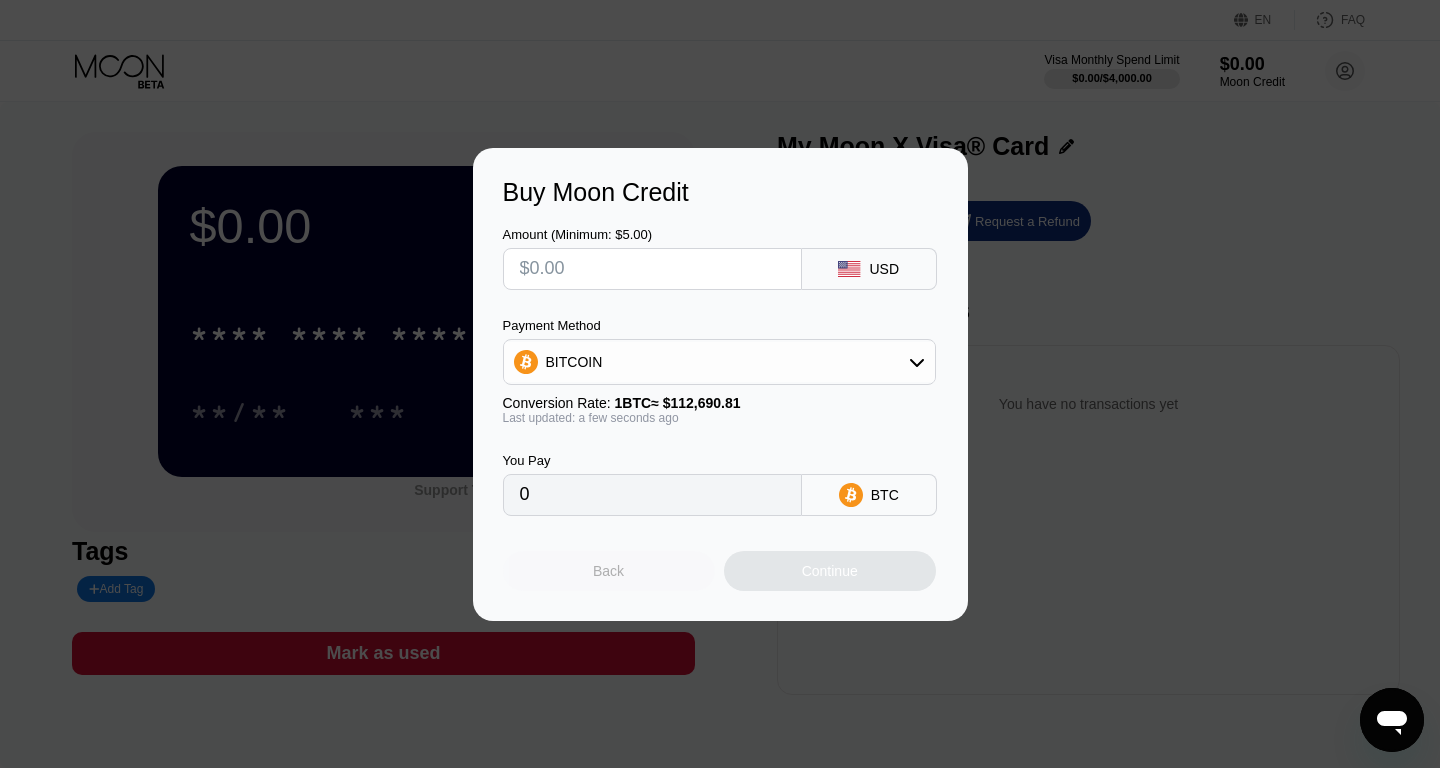 click on "Back" at bounding box center [609, 571] 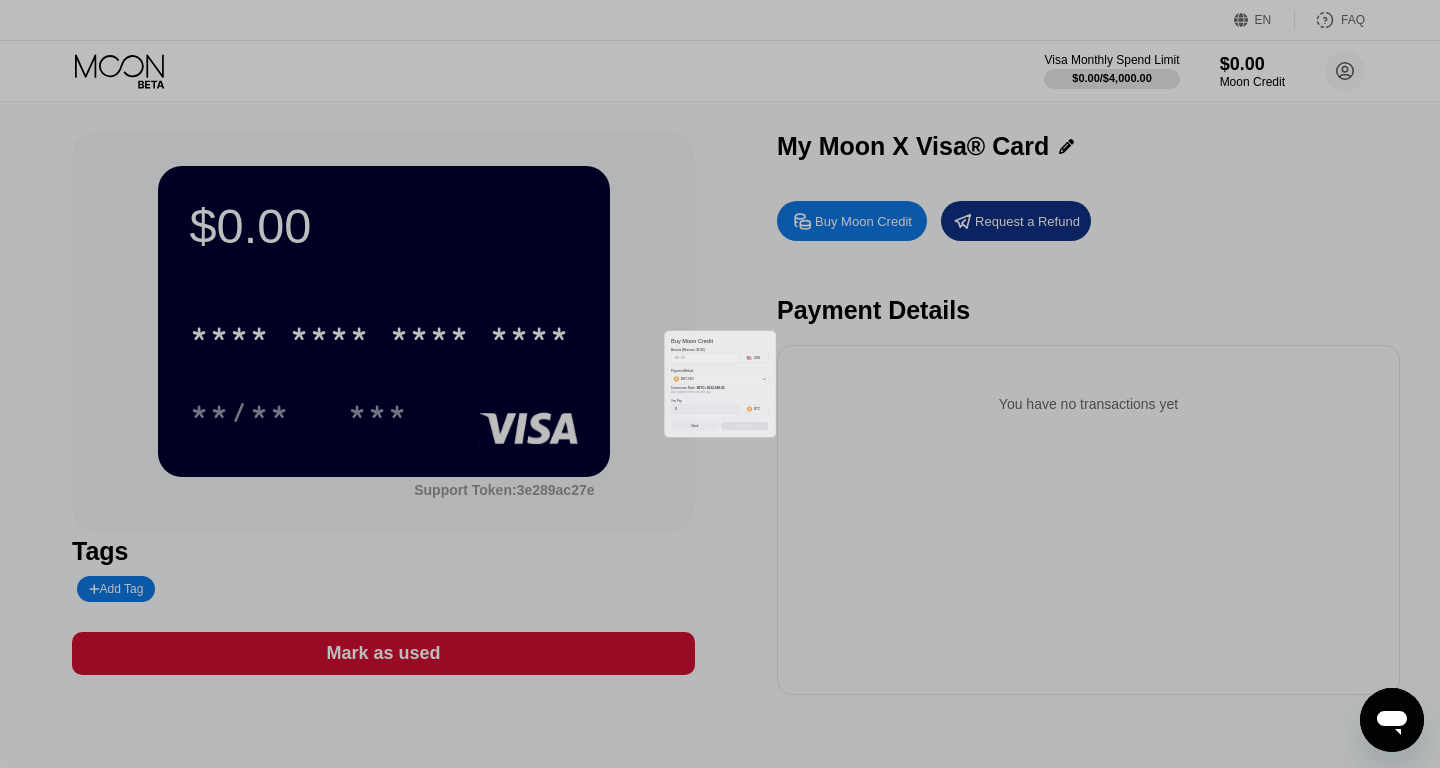 click at bounding box center (720, 384) 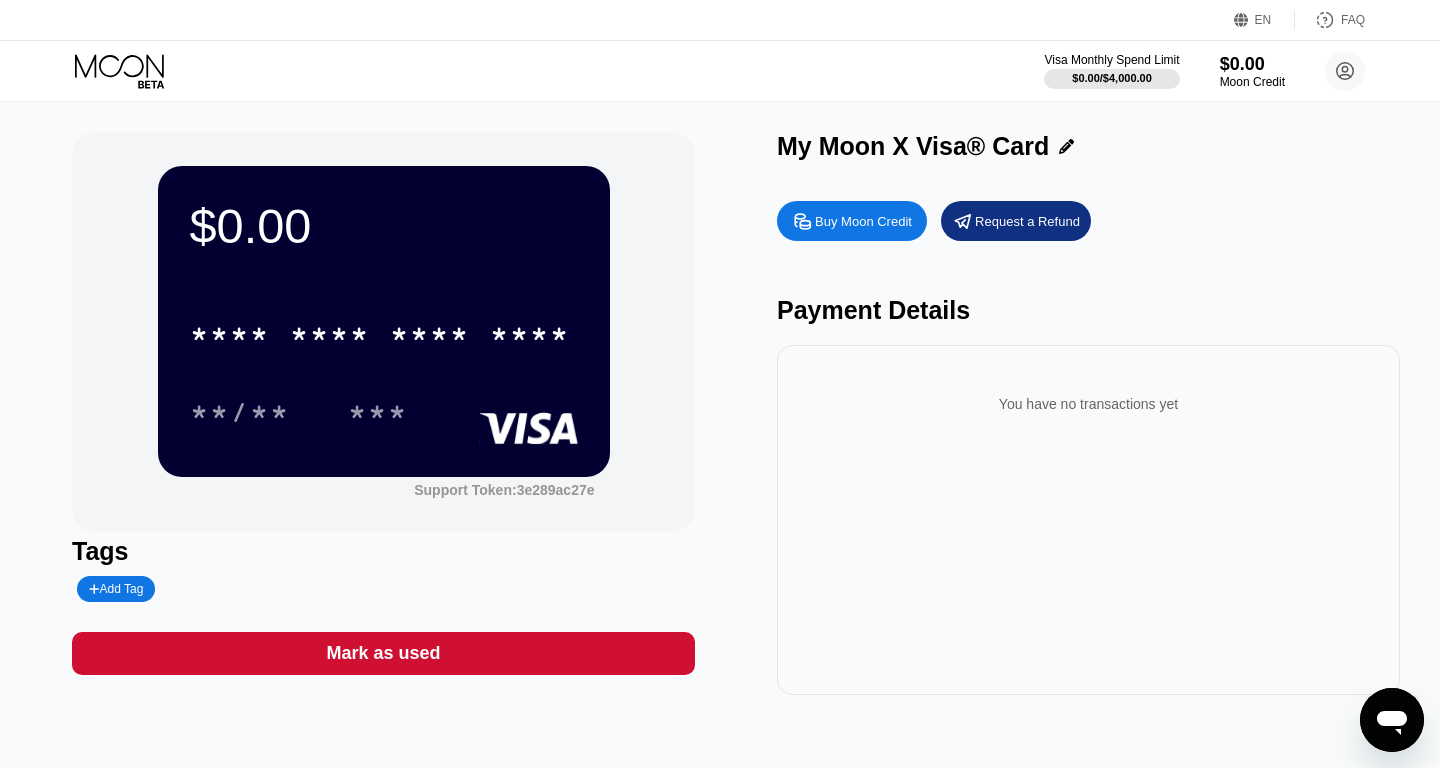 click 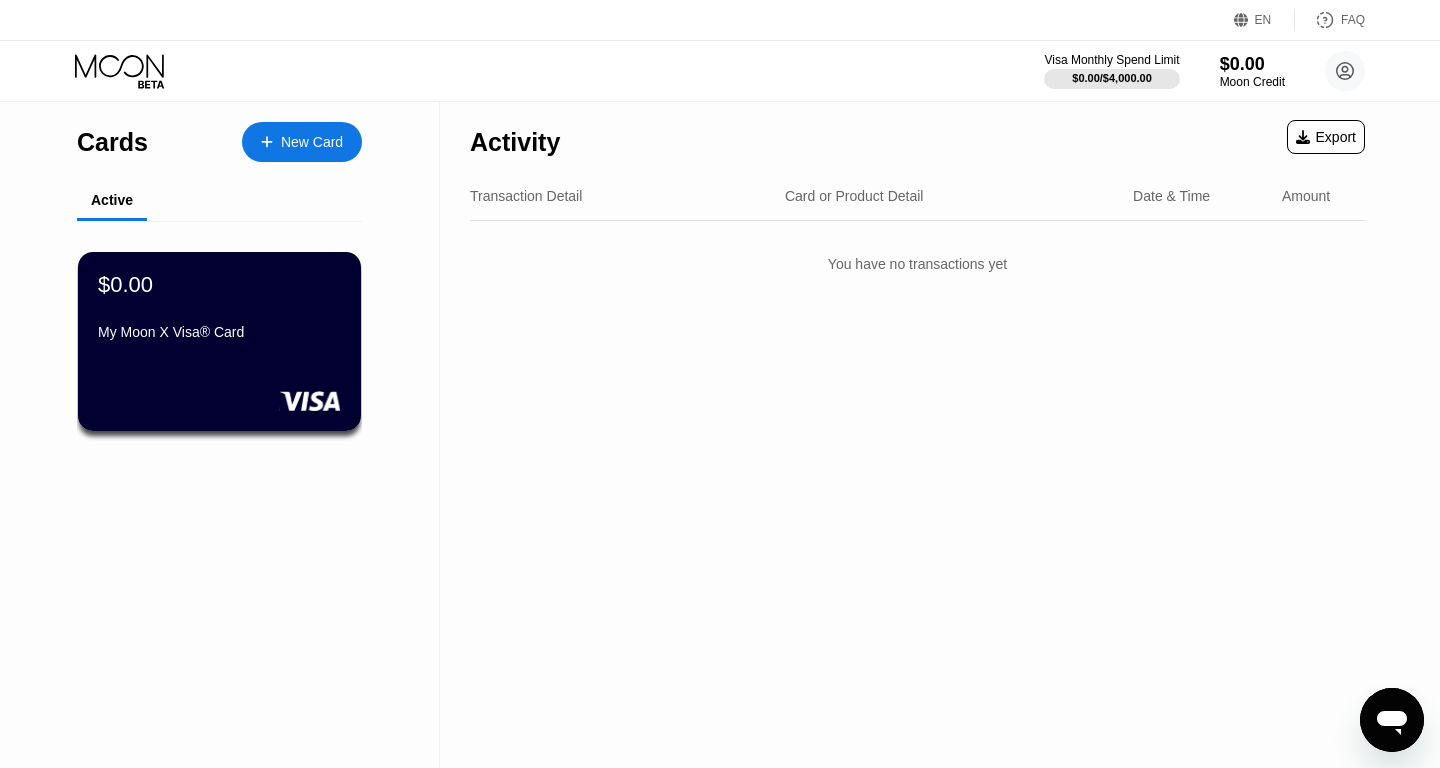 click 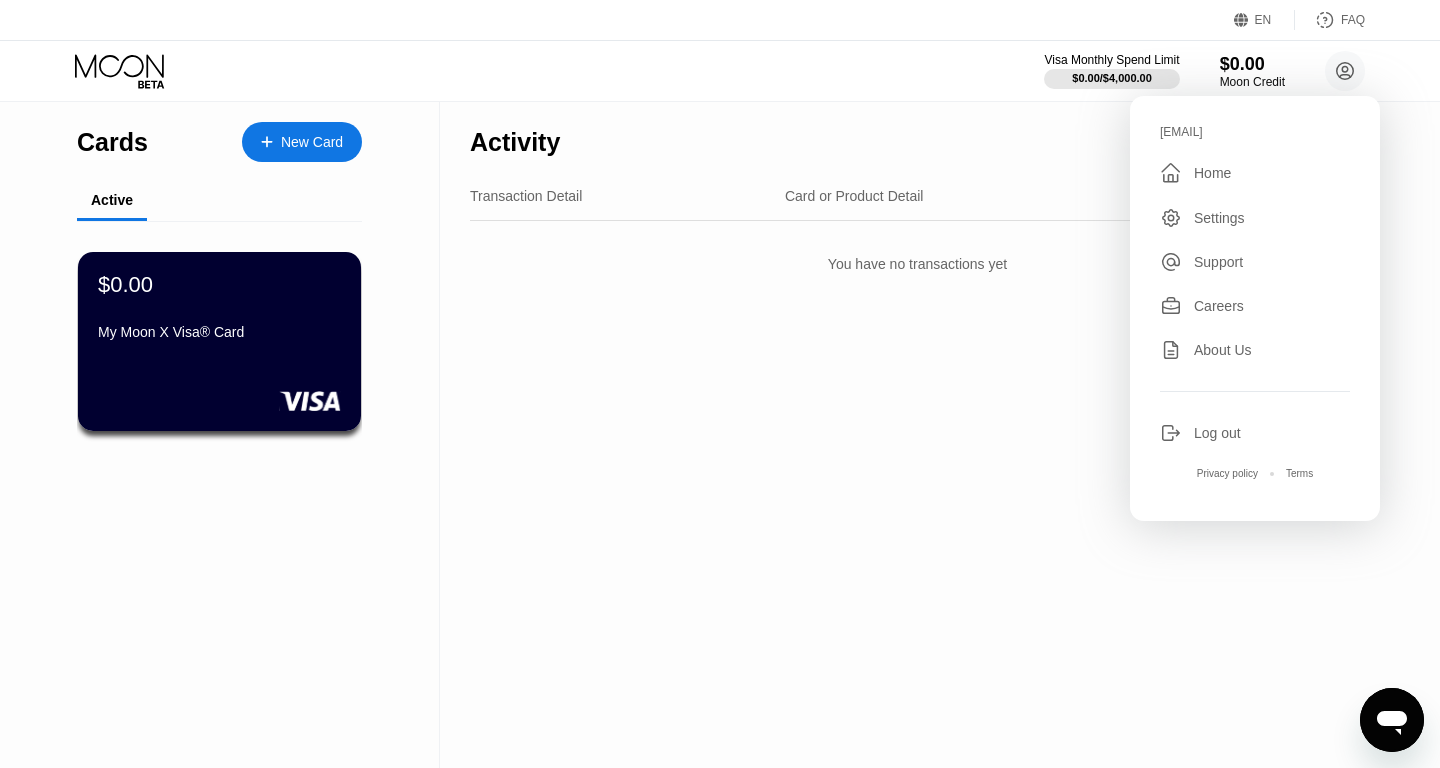 click on "teramind.barrette132@passinbox.com  Home Settings Support Careers About Us Log out Privacy policy Terms" at bounding box center [1255, 308] 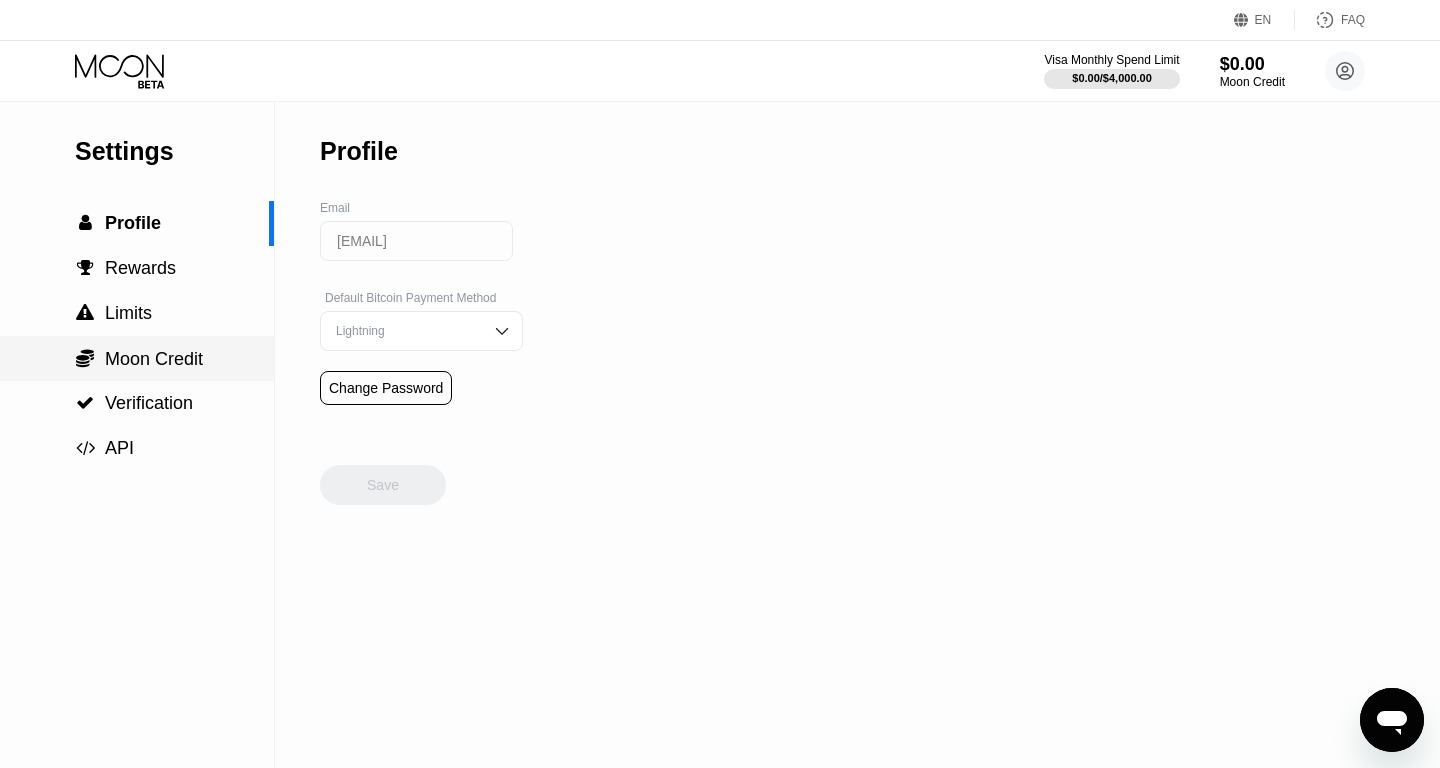 click on " Moon Credit" at bounding box center [137, 358] 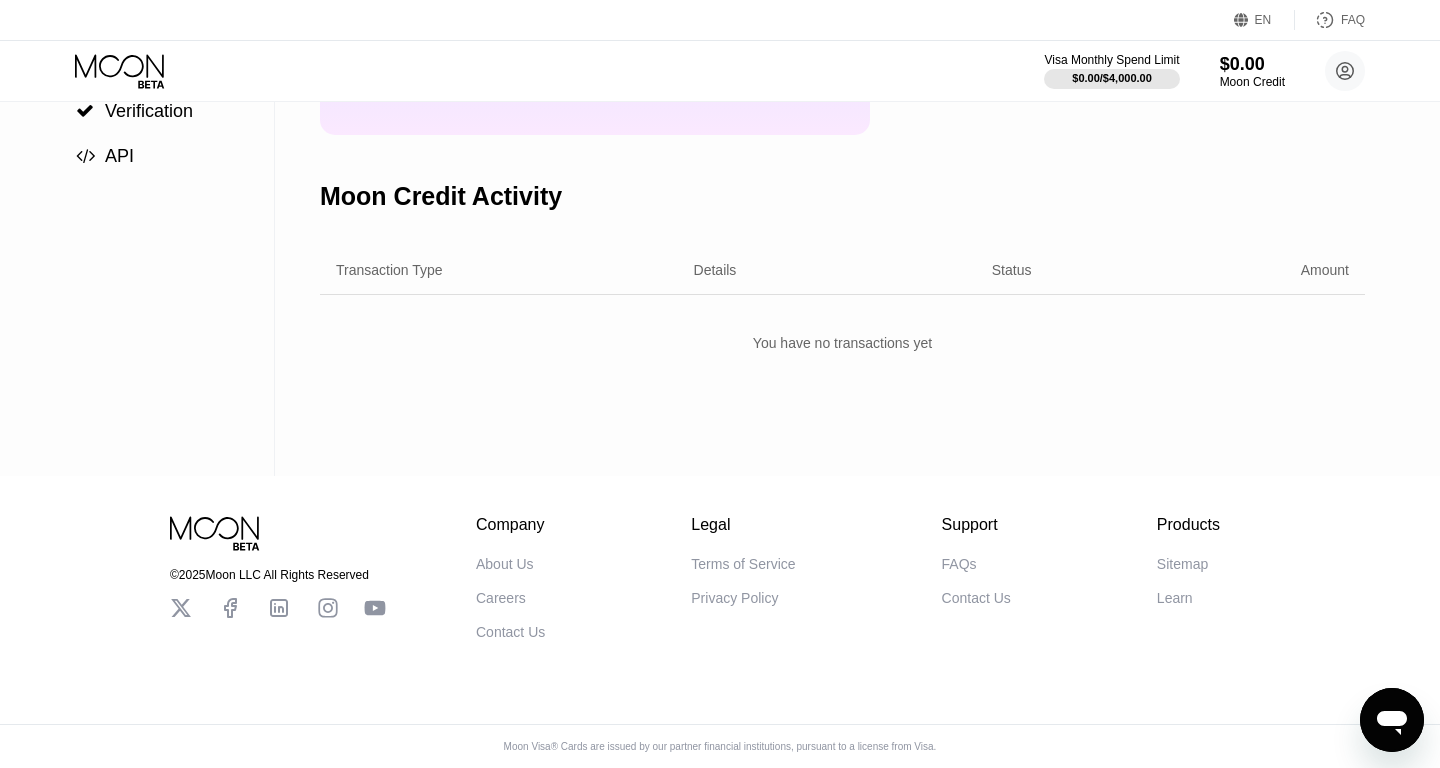 scroll, scrollTop: 0, scrollLeft: 0, axis: both 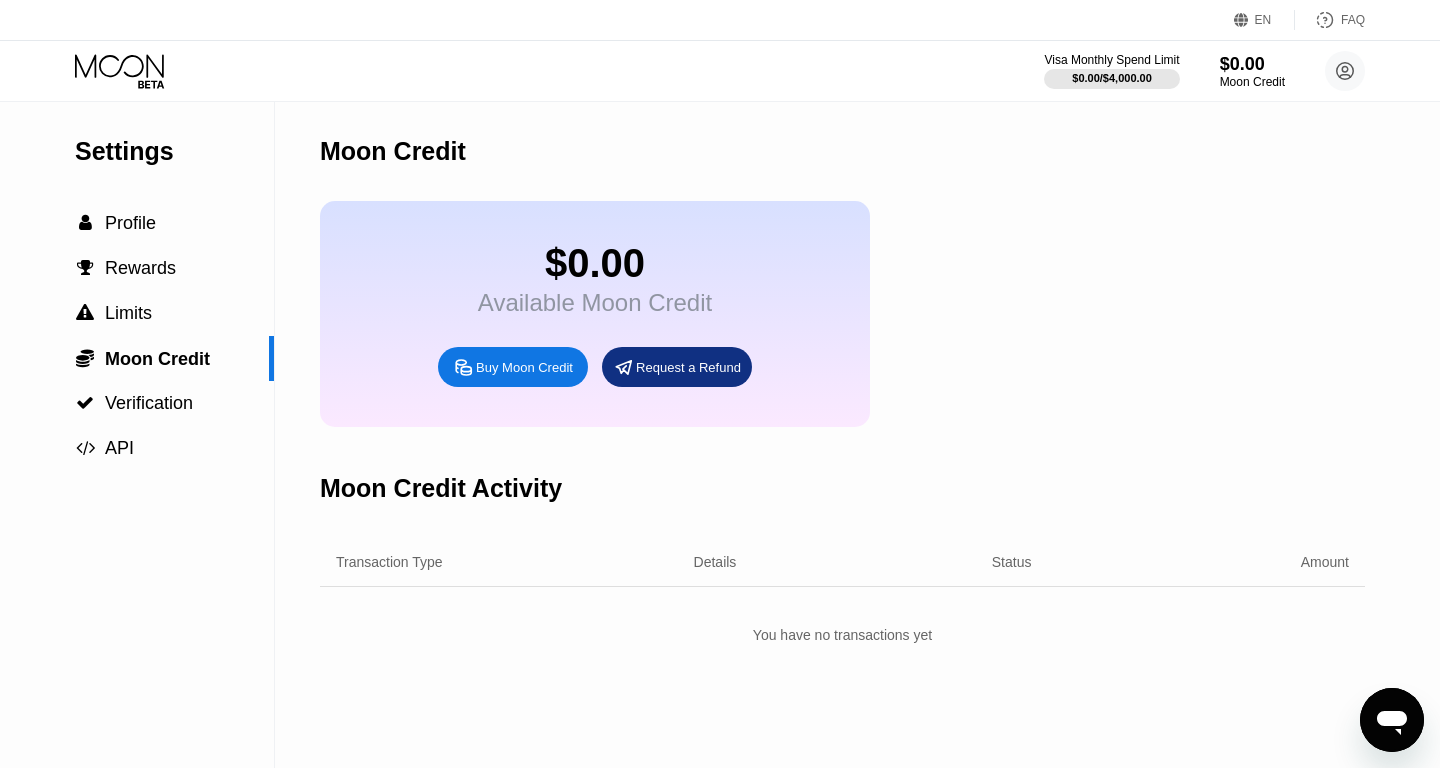 click on "Visa Monthly Spend Limit $0.00 / $4,000.00 $0.00 Moon Credit teramind.barrette132@passinbox.com  Home Settings Support Careers About Us Log out Privacy policy Terms" at bounding box center (720, 71) 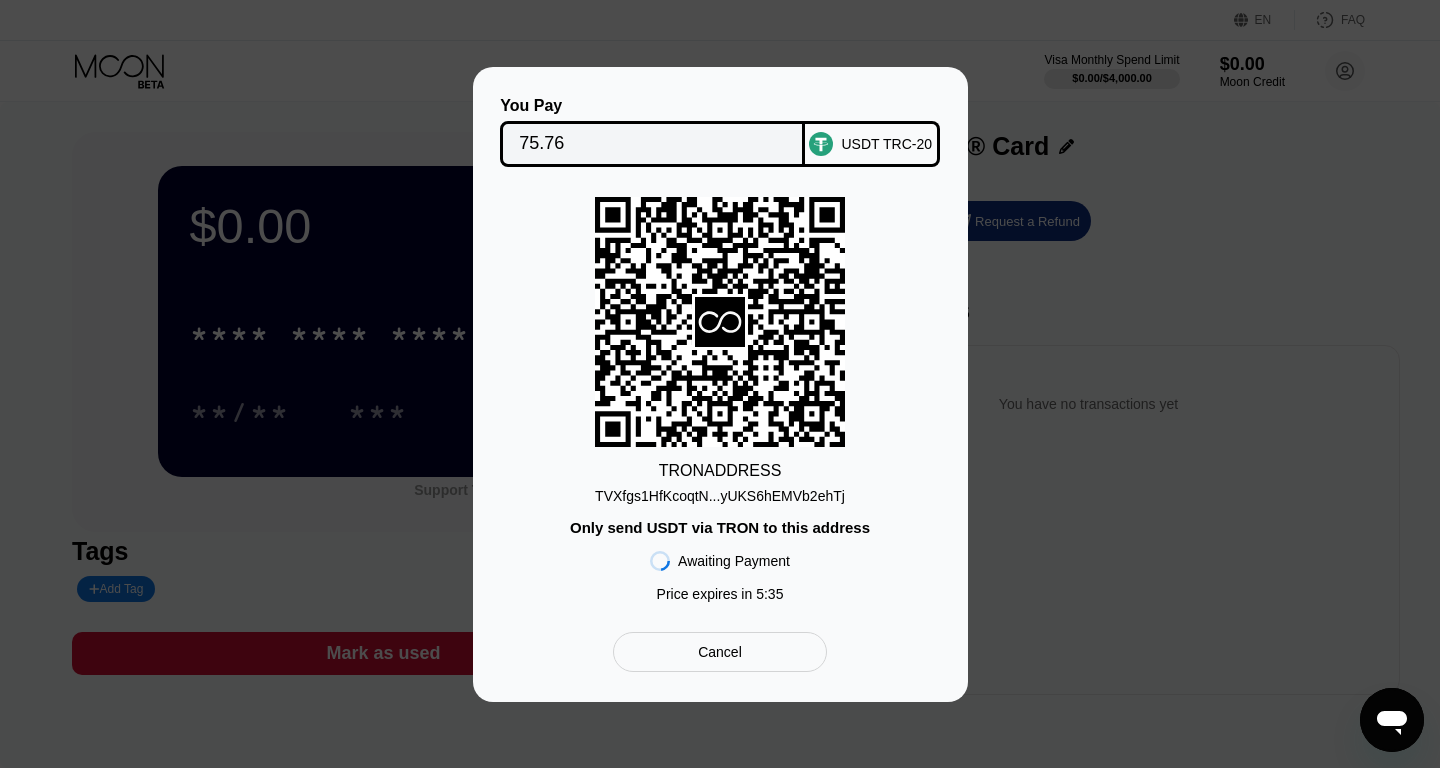 scroll, scrollTop: 0, scrollLeft: 0, axis: both 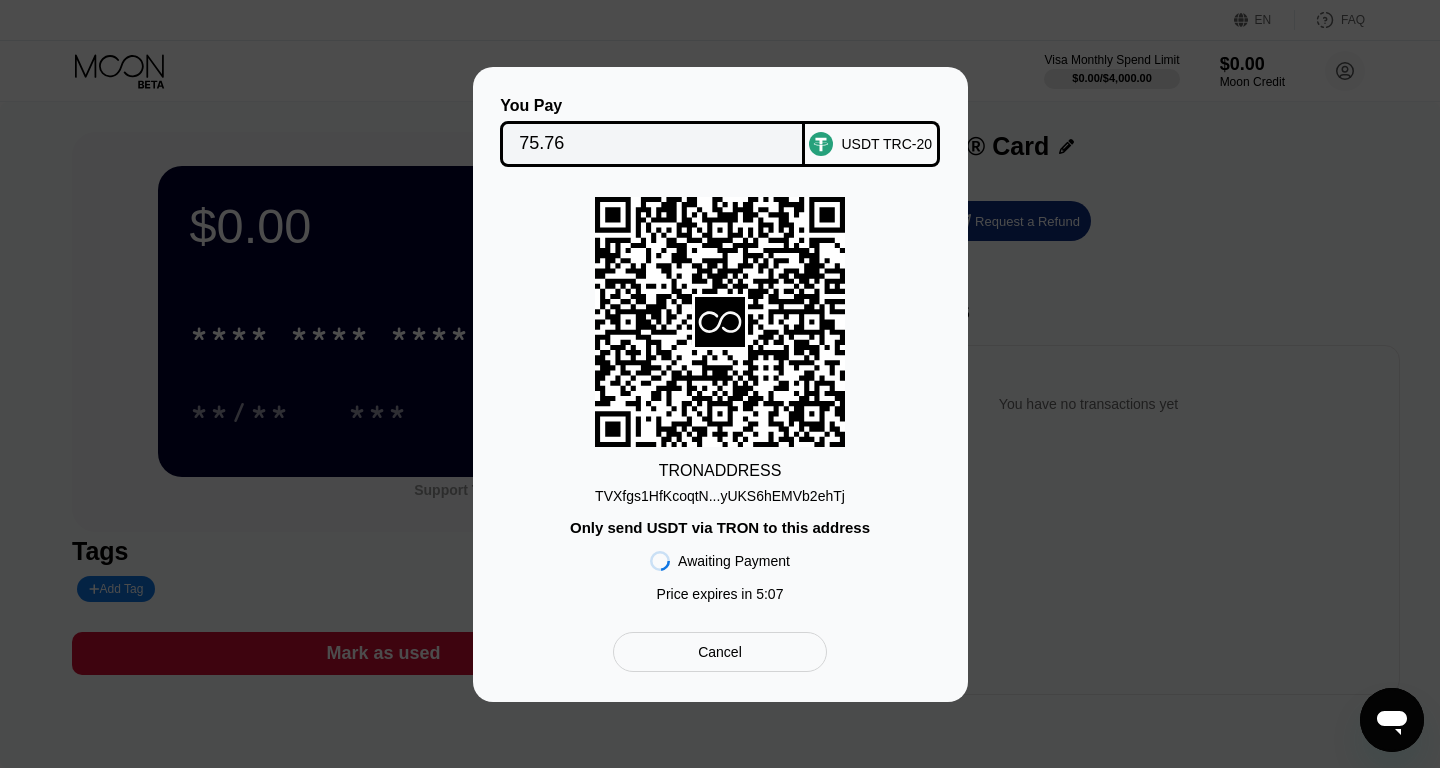 click on "TVXfgs1HfKcoqtN...yUKS6hEMVb2ehTj" at bounding box center (720, 496) 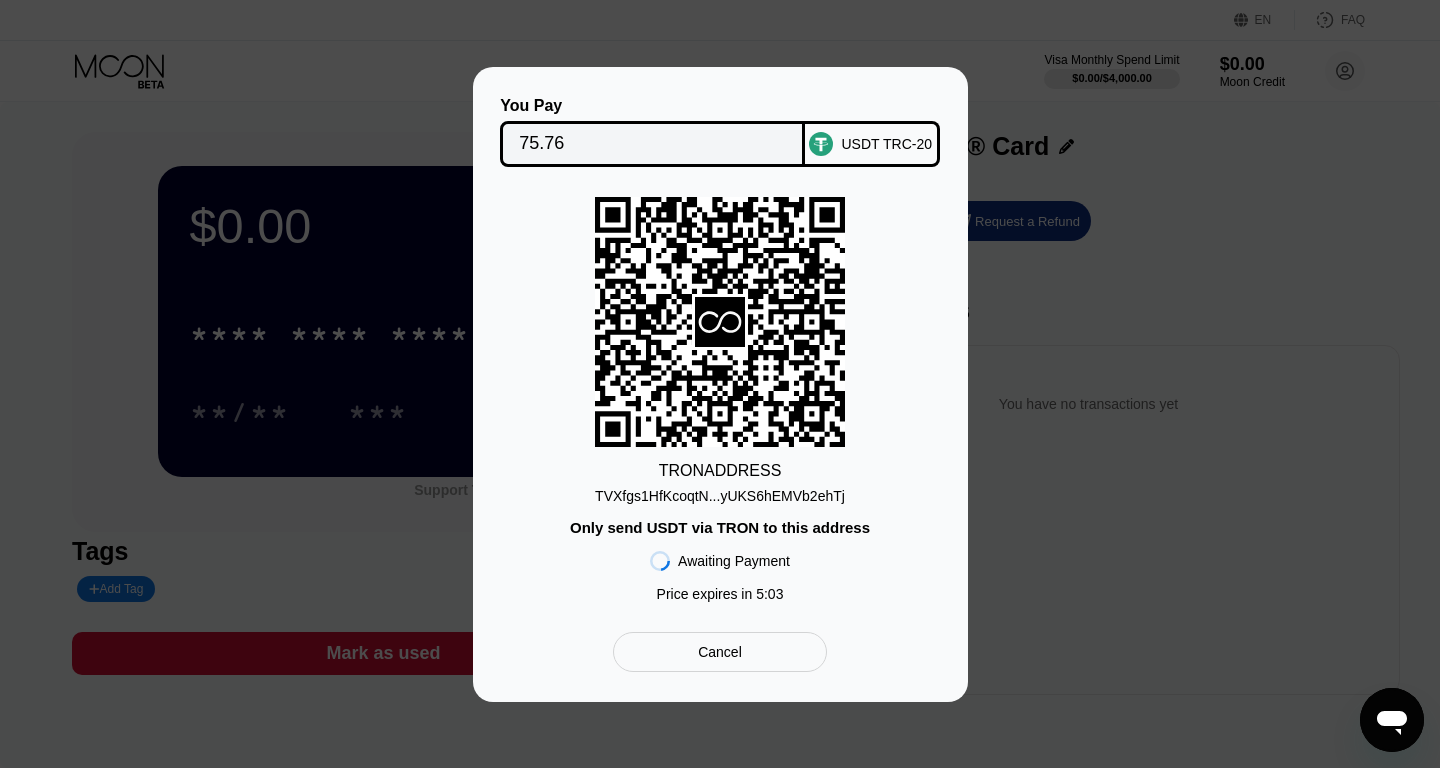 click on "TVXfgs1HfKcoqtN...yUKS6hEMVb2ehTj" at bounding box center [720, 496] 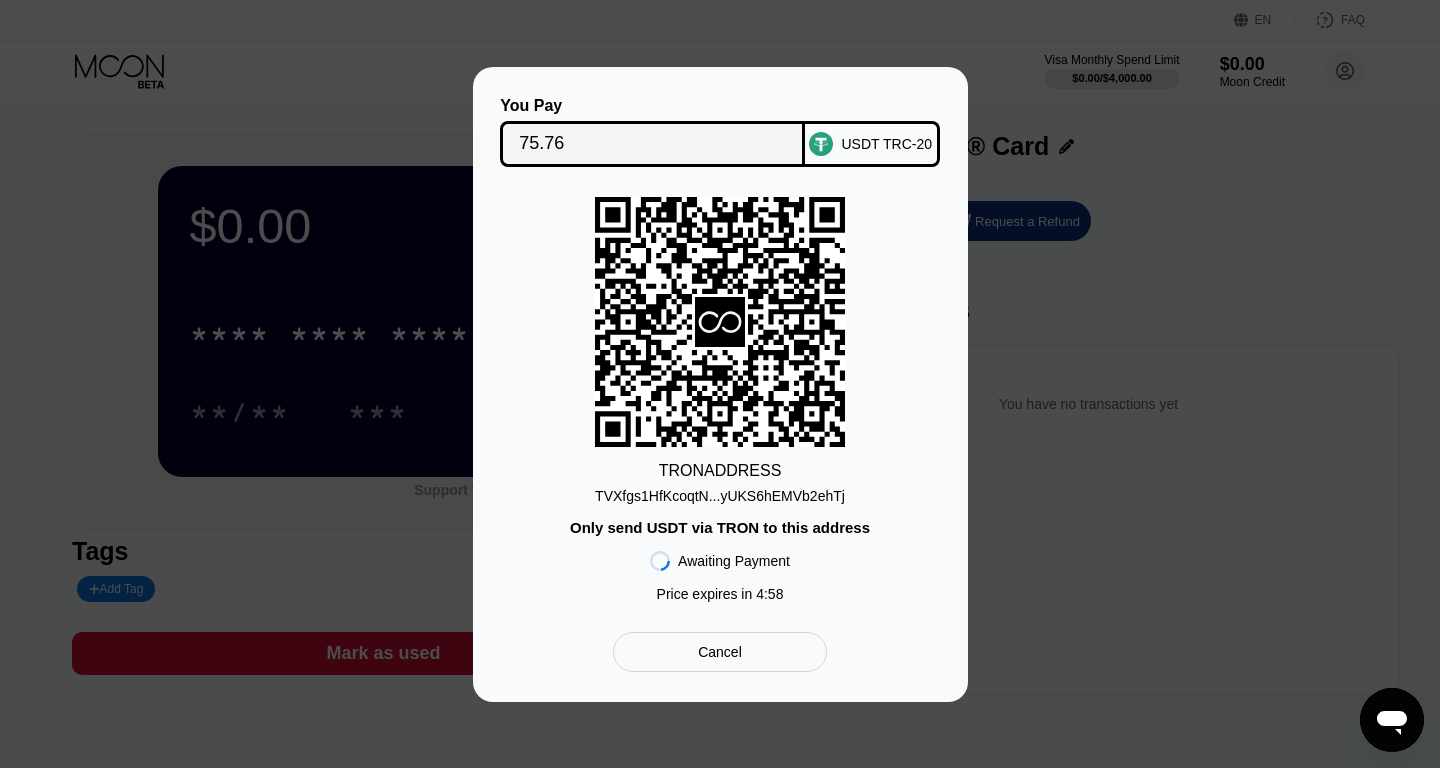 scroll, scrollTop: 0, scrollLeft: 0, axis: both 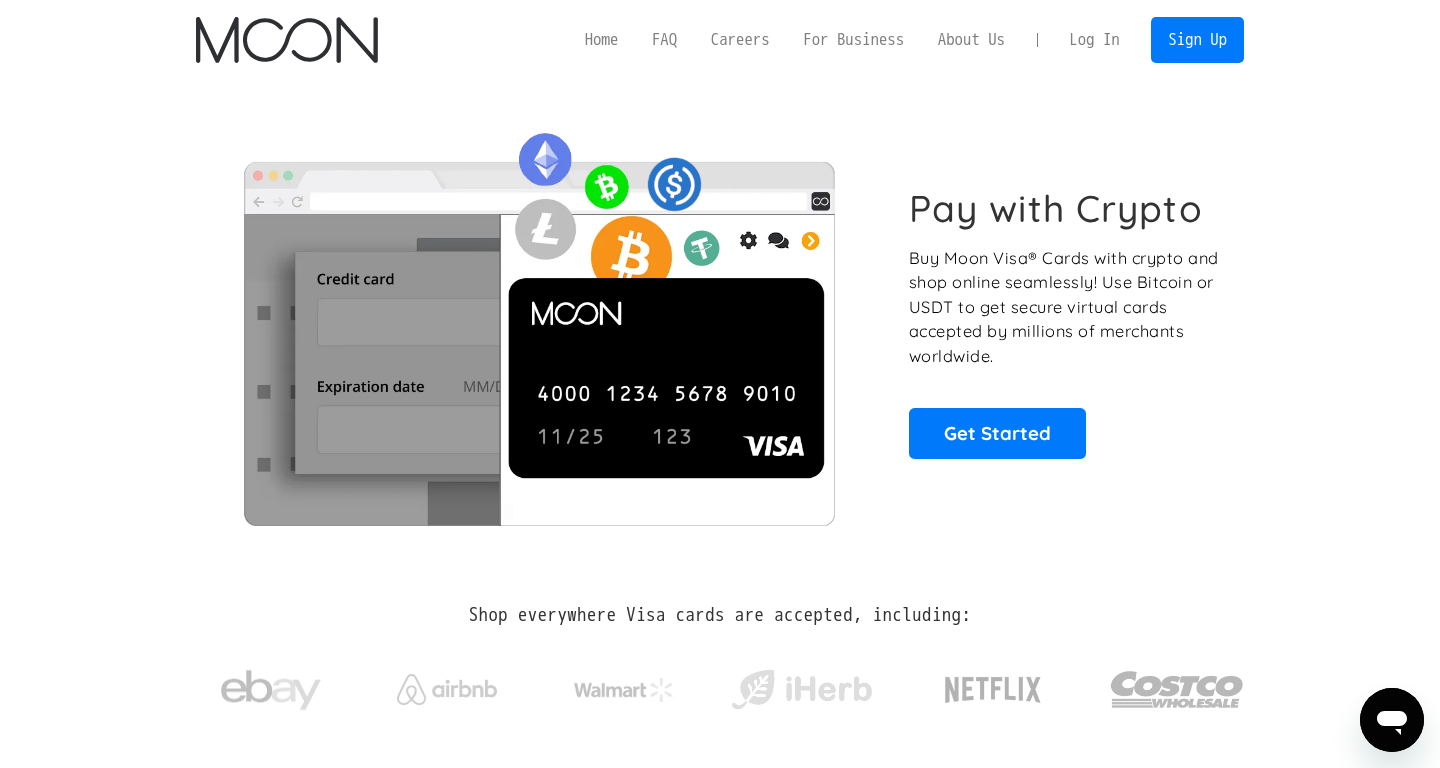 click on "Log In" at bounding box center [1094, 40] 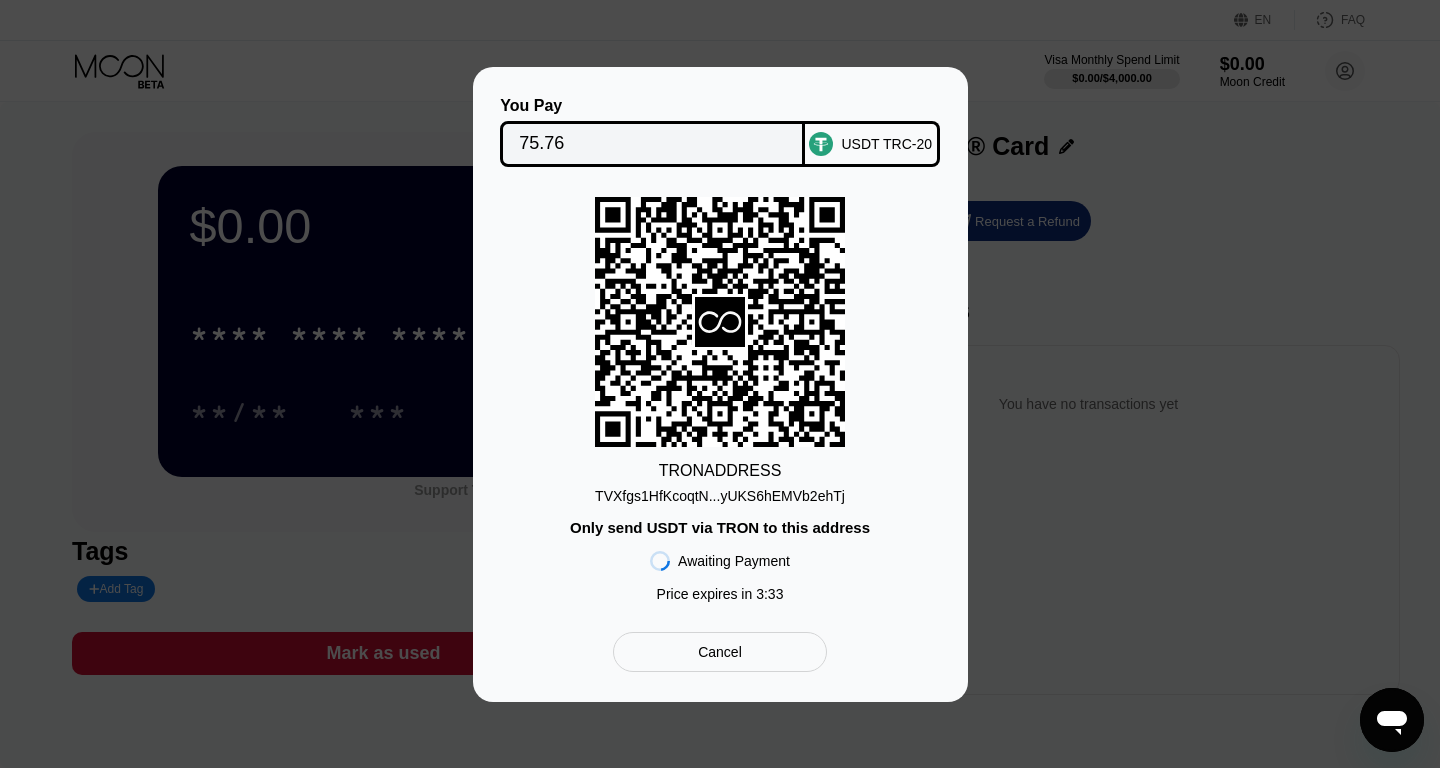 scroll, scrollTop: 0, scrollLeft: 0, axis: both 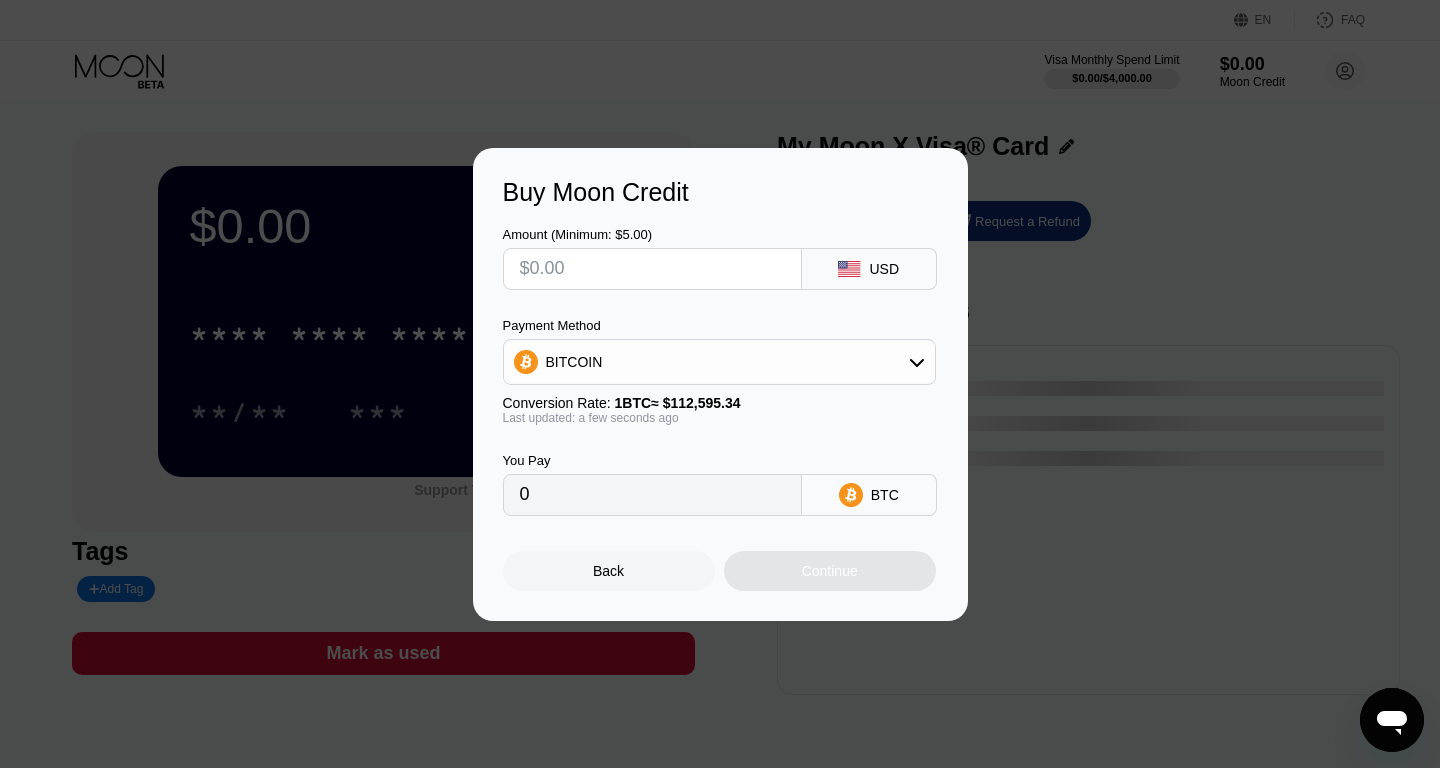 click on "Buy Moon Credit Amount (Minimum: $5.00) USD Payment Method BITCOIN Conversion Rate:   1  BTC  ≈   $112,595.34 Last updated:   a few seconds ago You Pay 0 BTC Back Continue" at bounding box center (720, 384) 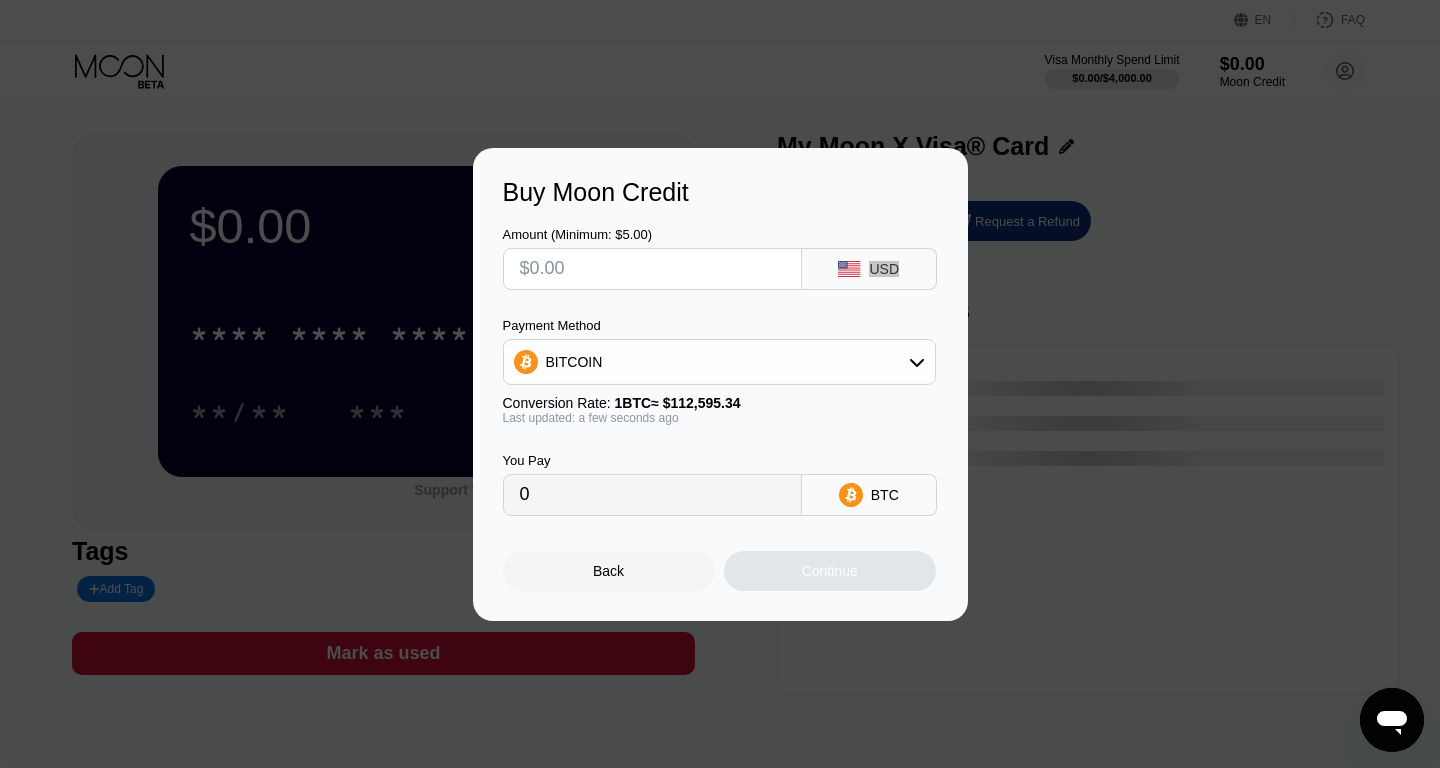 click on "Buy Moon Credit Amount (Minimum: $5.00) USD Payment Method BITCOIN Conversion Rate:   1  BTC  ≈   $112,595.34 Last updated:   a few seconds ago You Pay 0 BTC Back Continue" at bounding box center (720, 384) 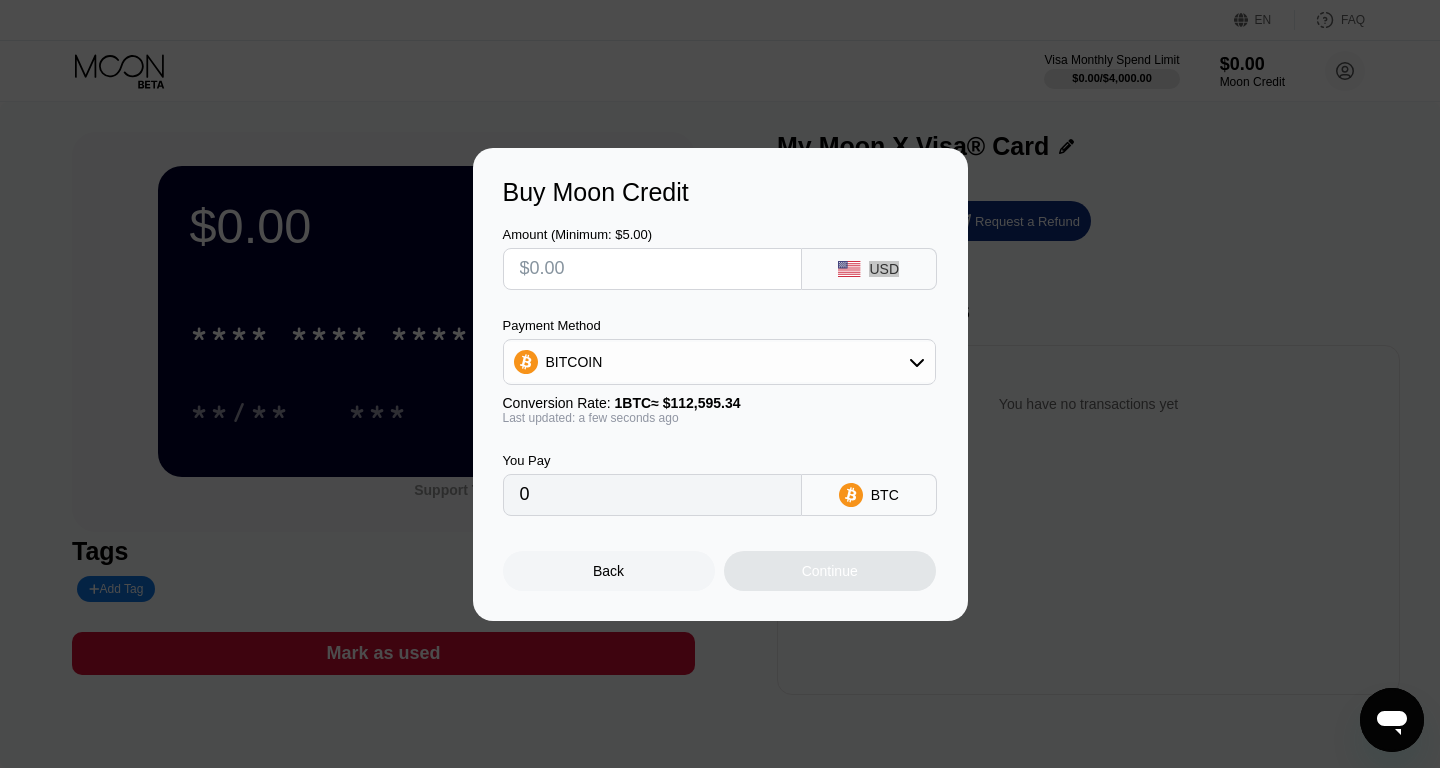 click on "Back" at bounding box center [609, 571] 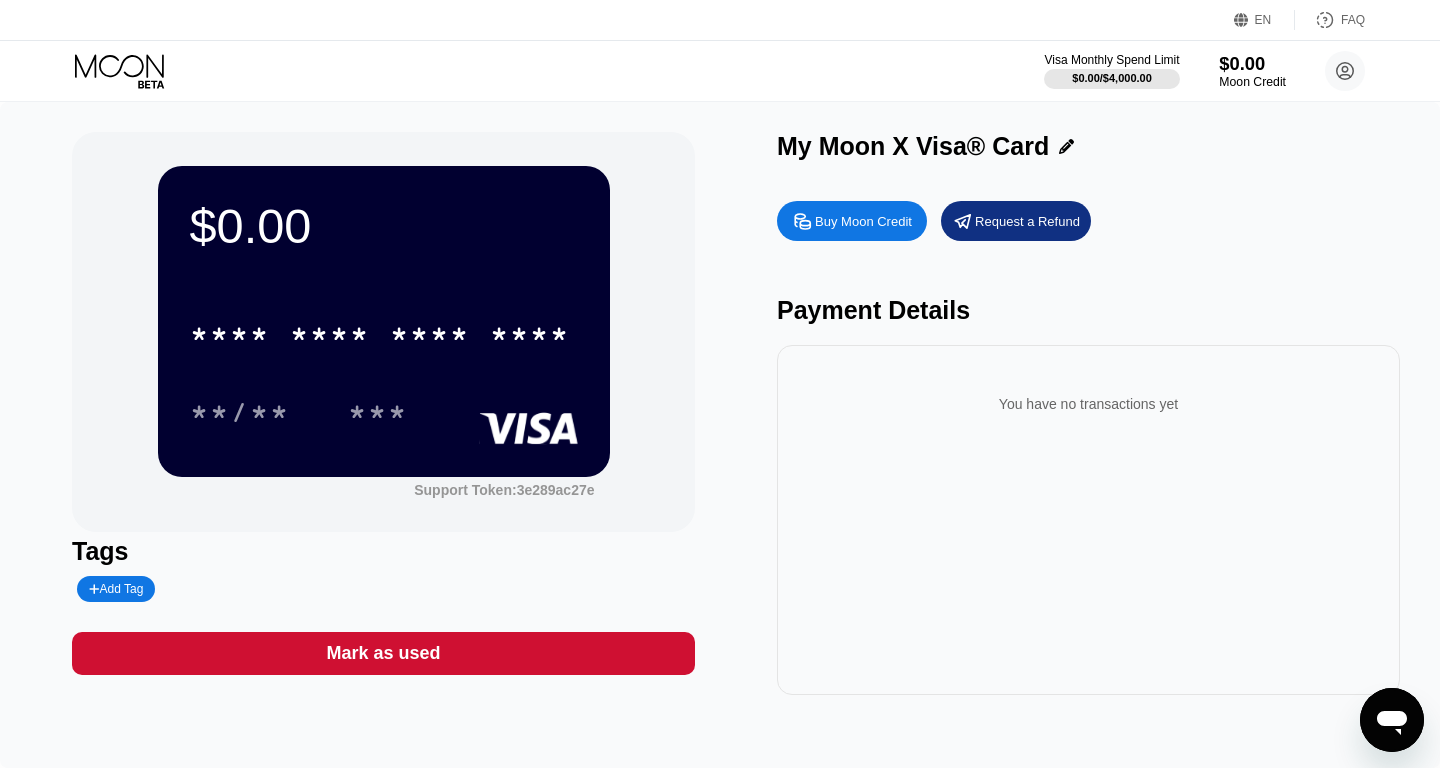 click on "Moon Credit" at bounding box center [1252, 82] 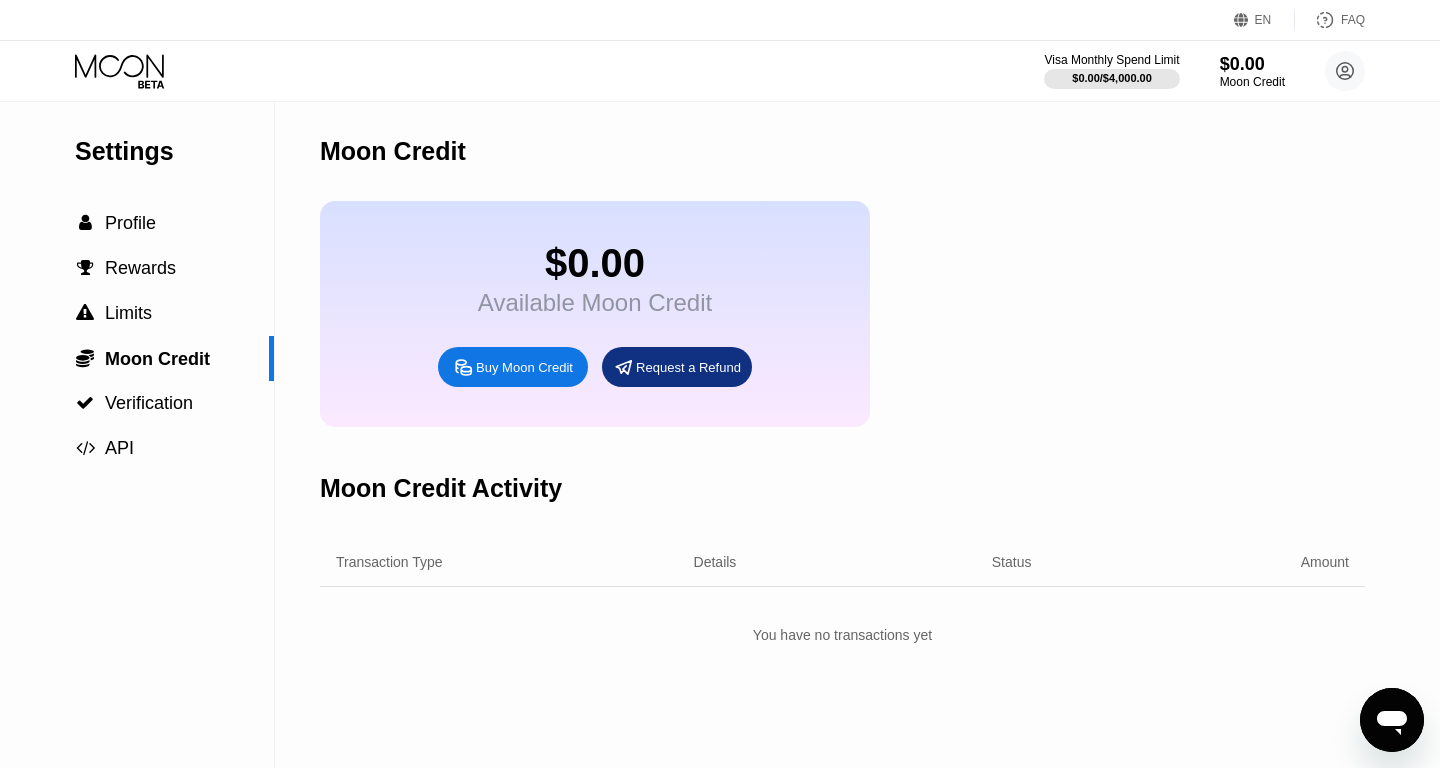drag, startPoint x: 759, startPoint y: 336, endPoint x: 676, endPoint y: 309, distance: 87.28116 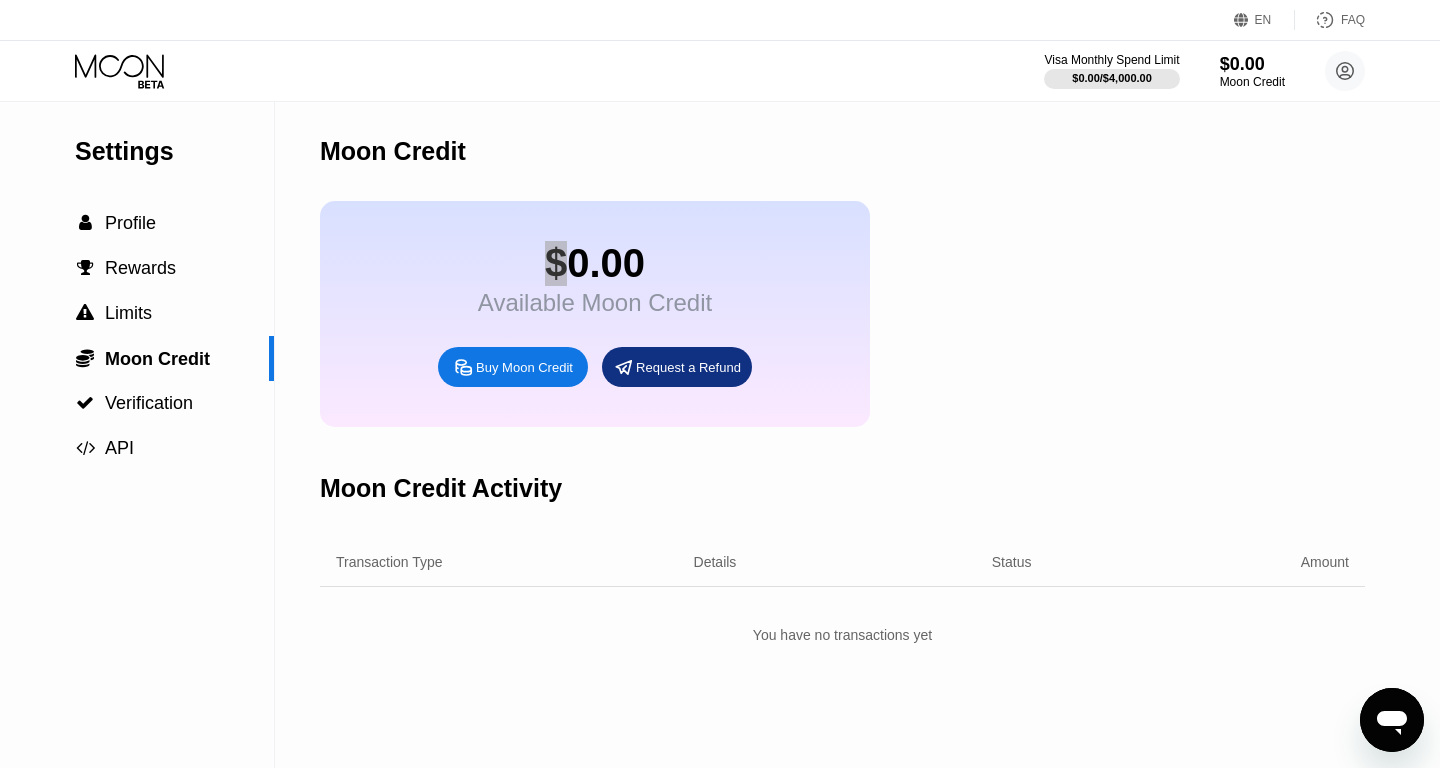 click on "$0.00" at bounding box center [595, 263] 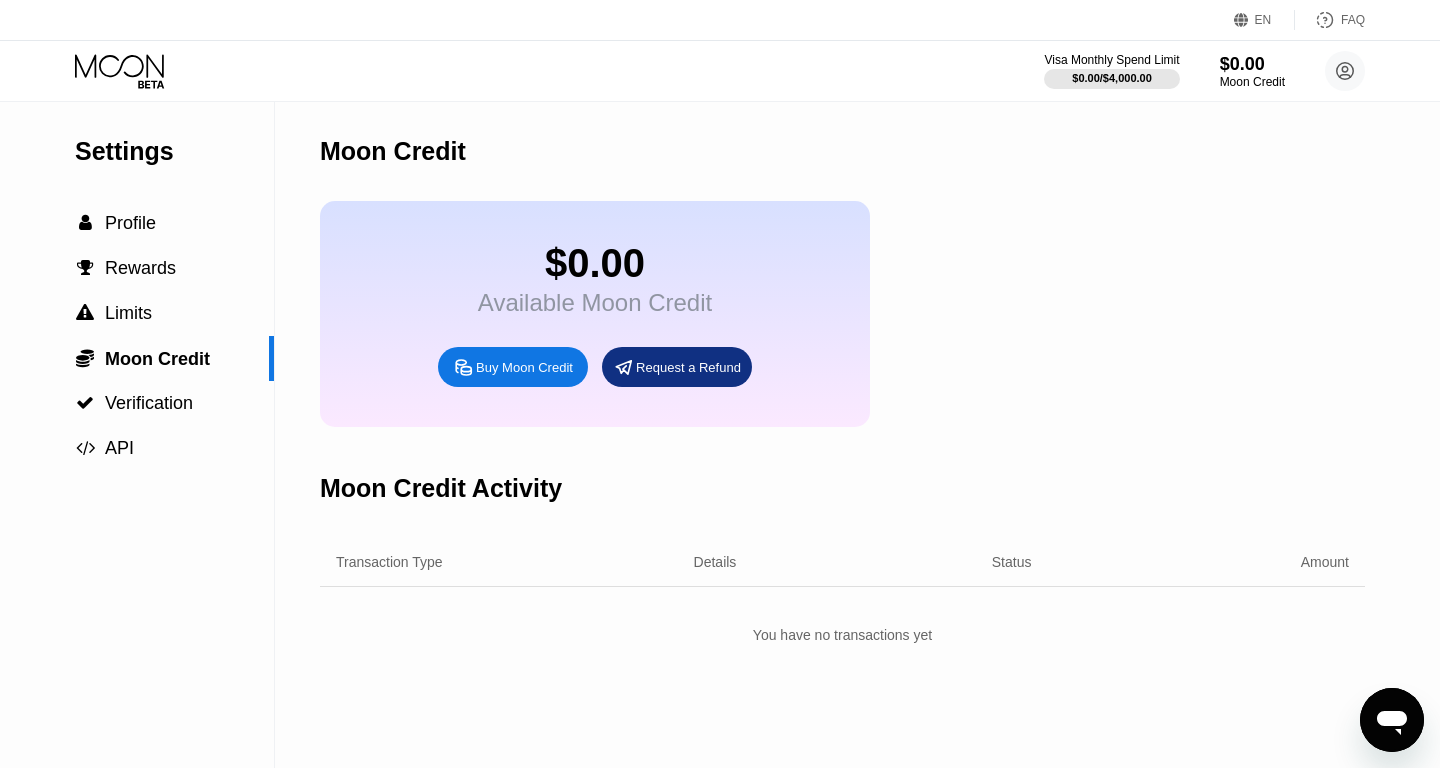 click on "$0.00" at bounding box center [595, 263] 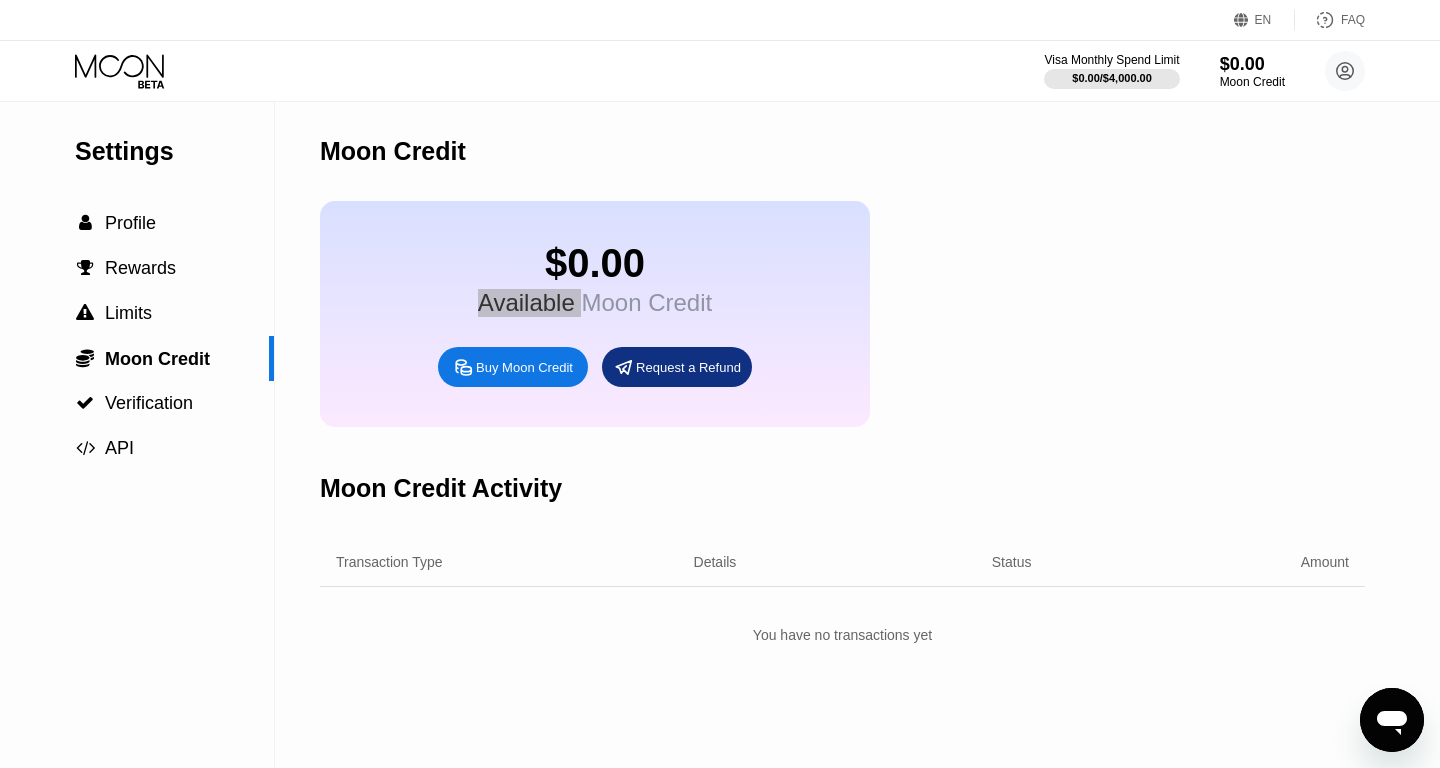 click on "Available Moon Credit" at bounding box center [595, 303] 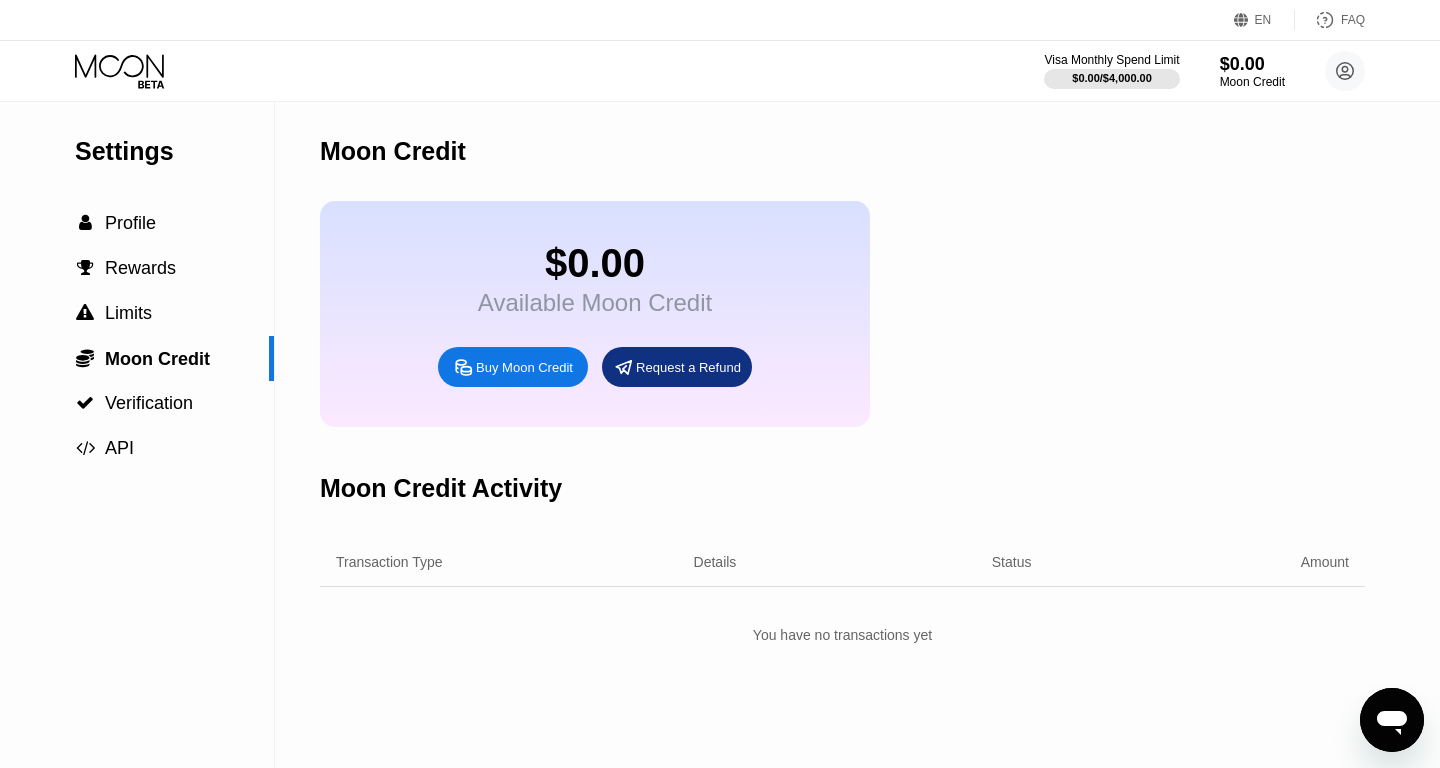 click on "Available Moon Credit" at bounding box center [595, 303] 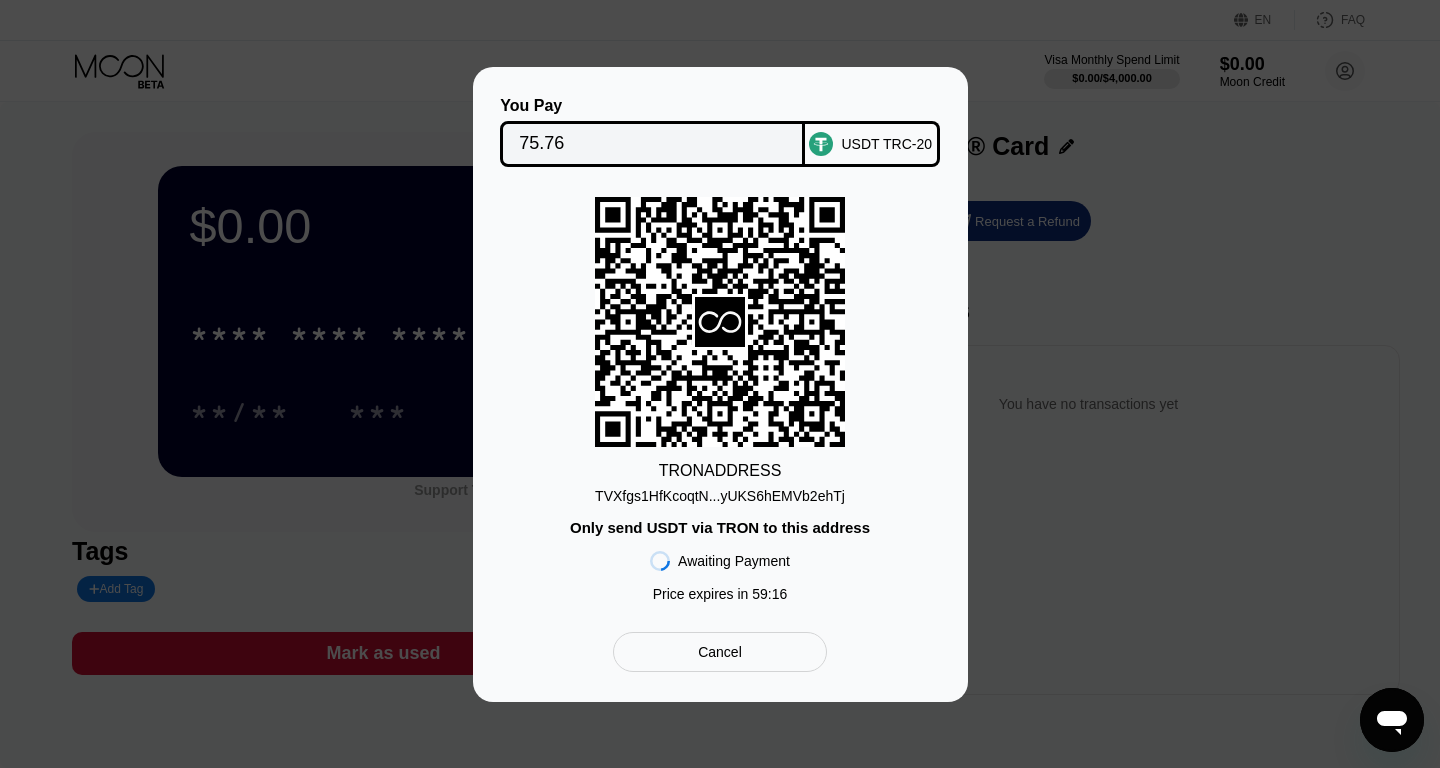 scroll, scrollTop: 0, scrollLeft: 0, axis: both 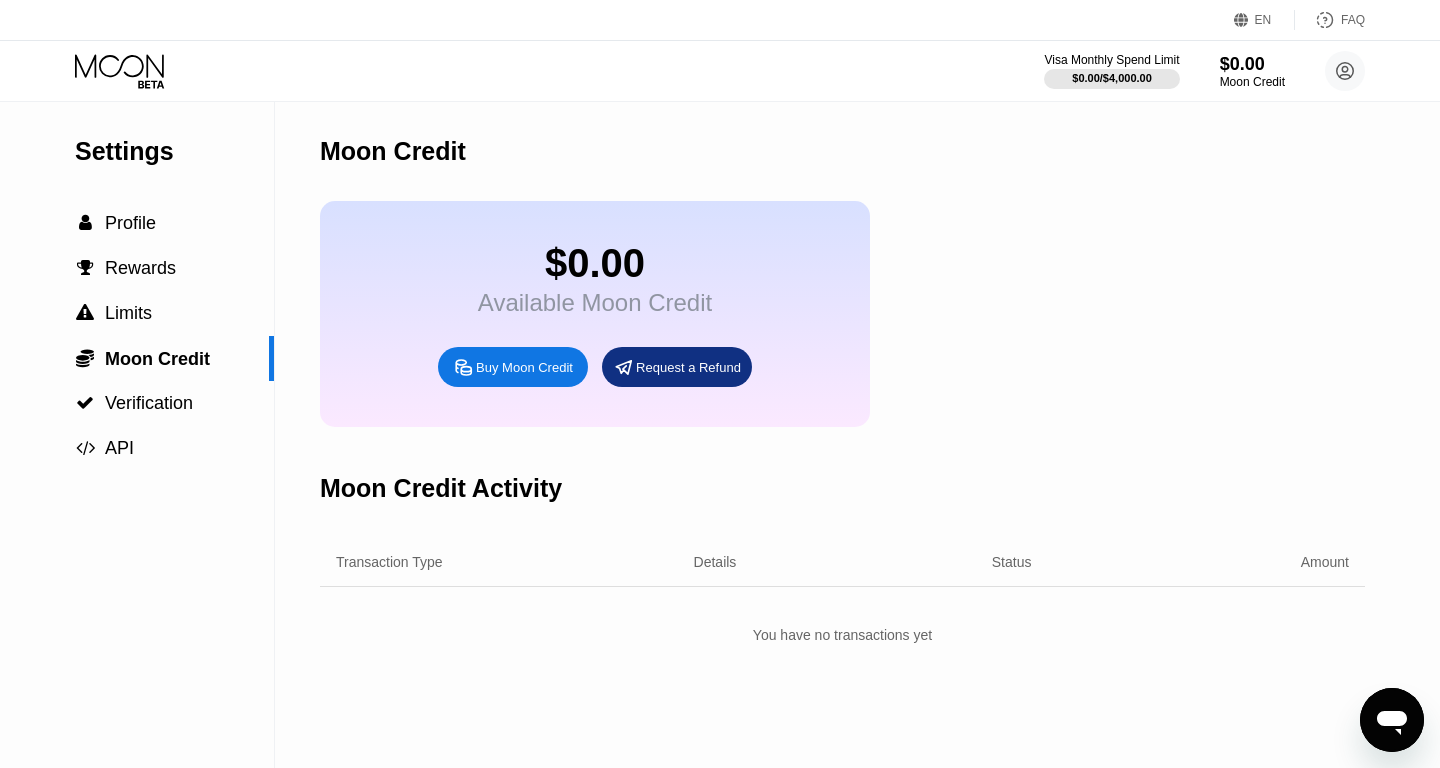 click 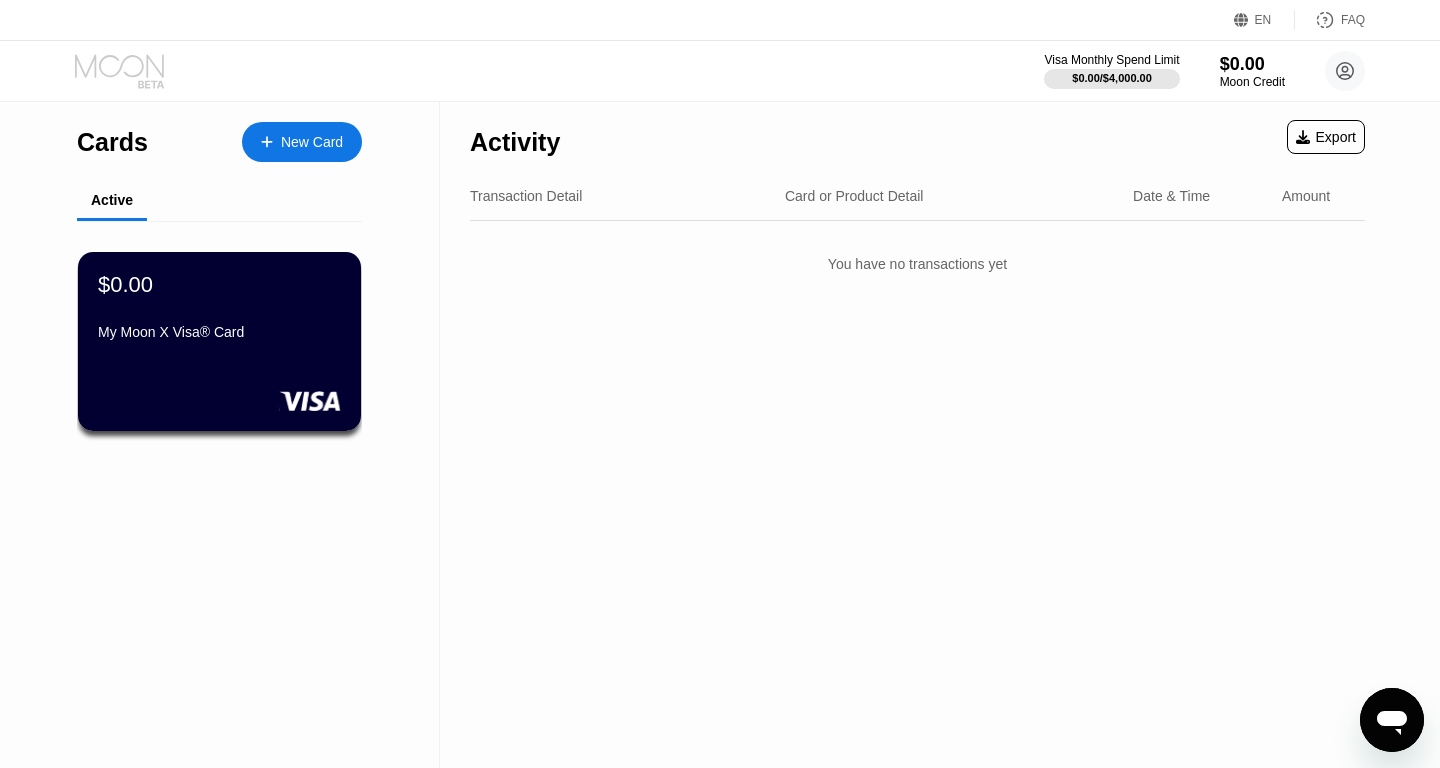 click 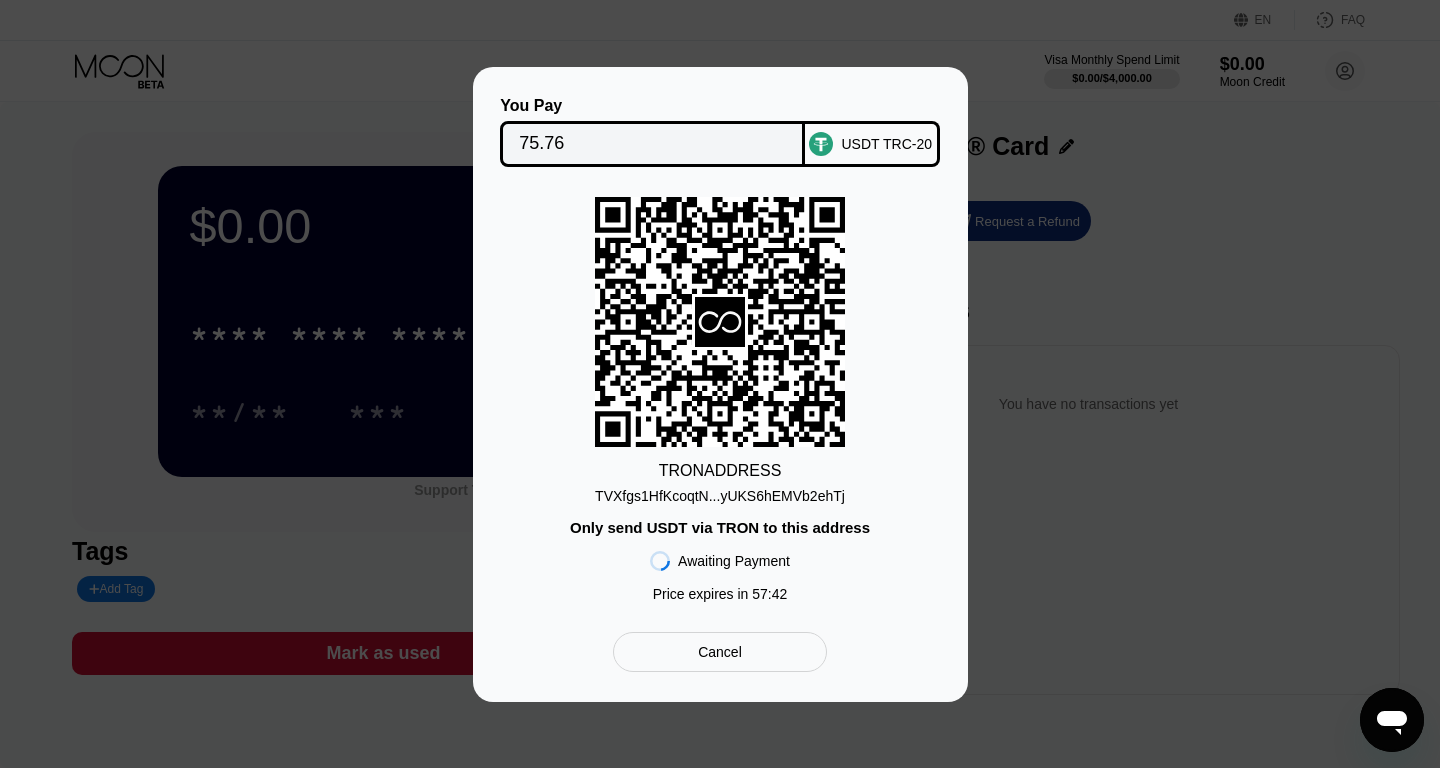 scroll, scrollTop: 0, scrollLeft: 0, axis: both 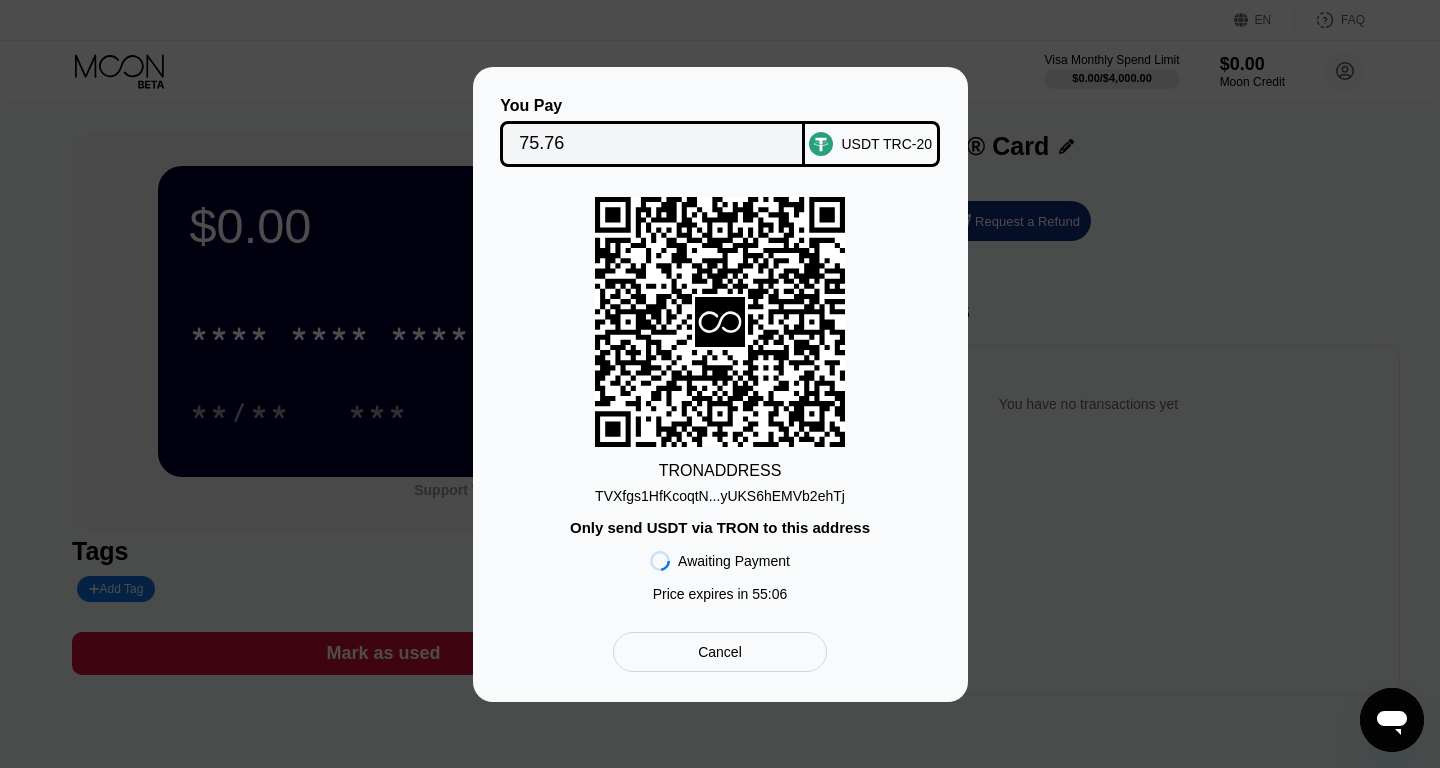 click on "You Pay 75.76 USDT TRC-20 TRON  ADDRESS [ADDRESS] Only send USDT via TRON to this address Awaiting Payment Price expires in   55 : 06 Cancel" at bounding box center (720, 384) 